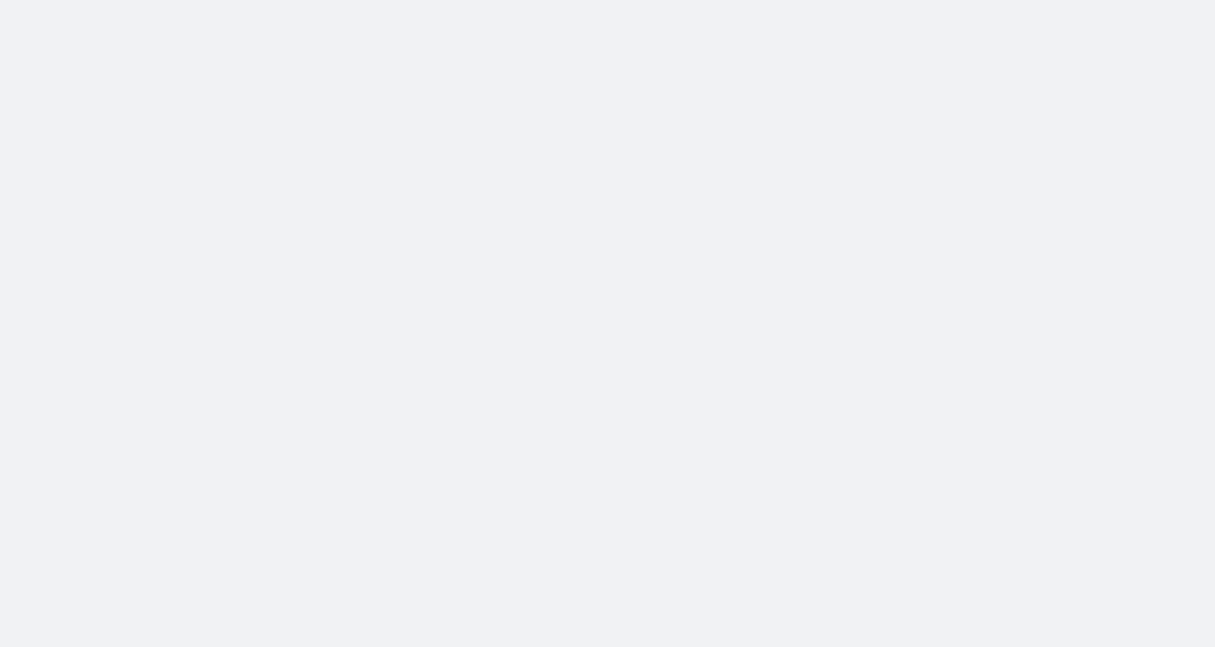 scroll, scrollTop: 0, scrollLeft: 0, axis: both 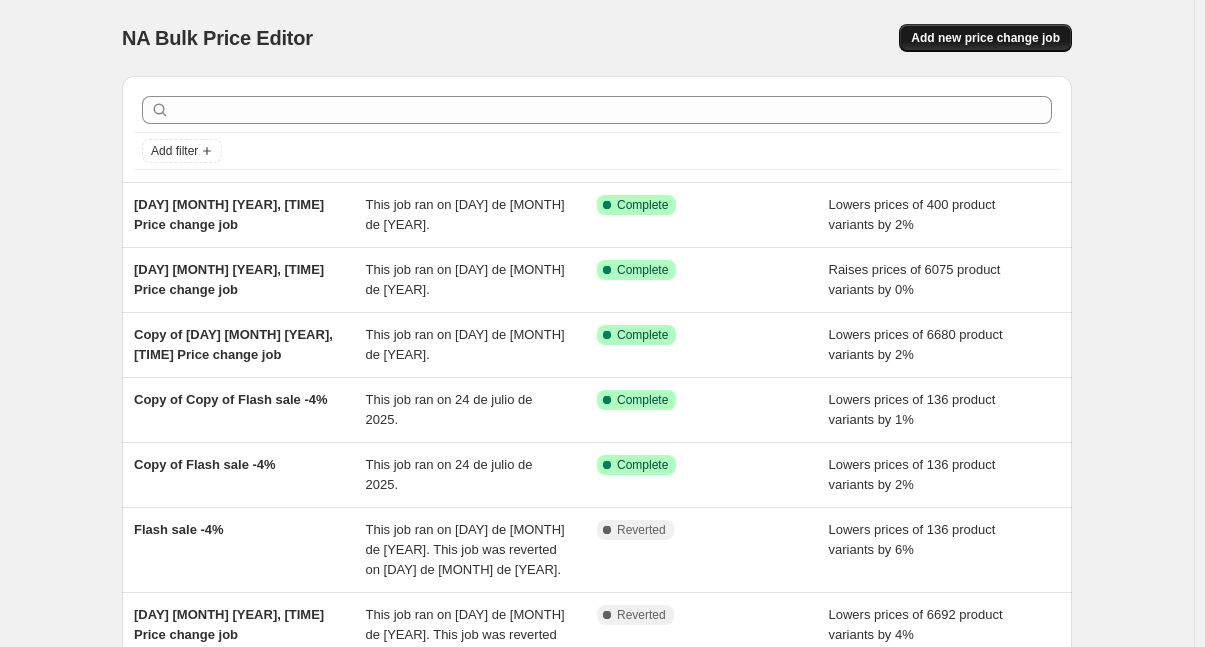 click on "Add new price change job" at bounding box center (985, 38) 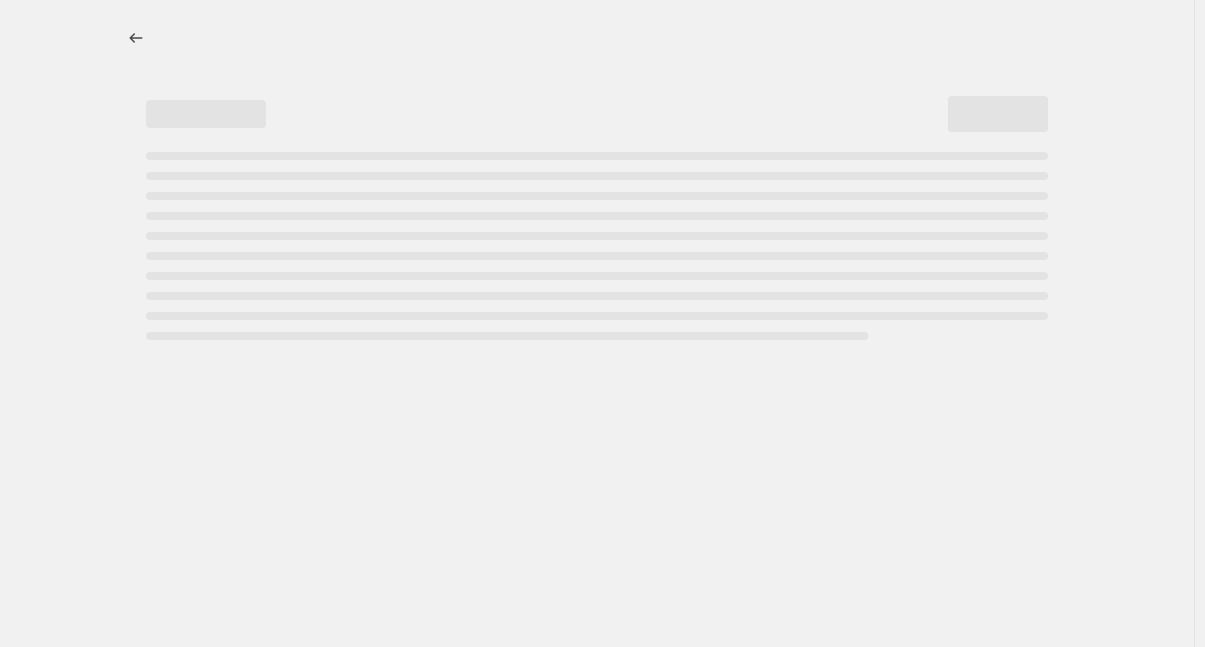 select on "percentage" 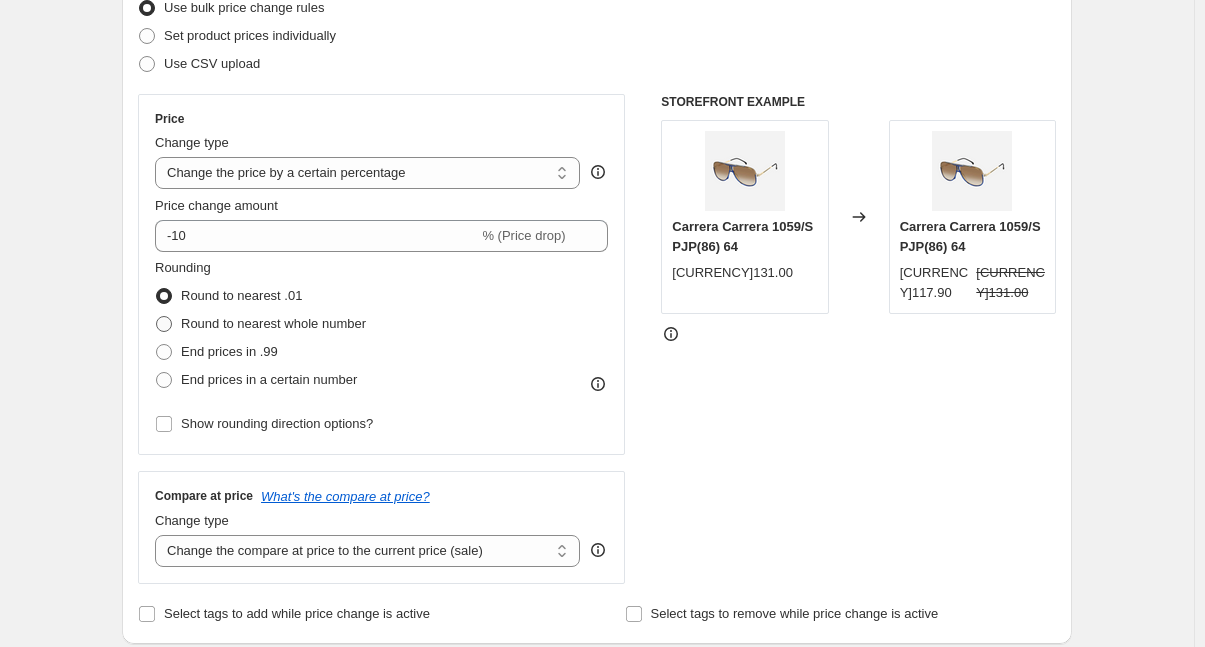 scroll, scrollTop: 300, scrollLeft: 0, axis: vertical 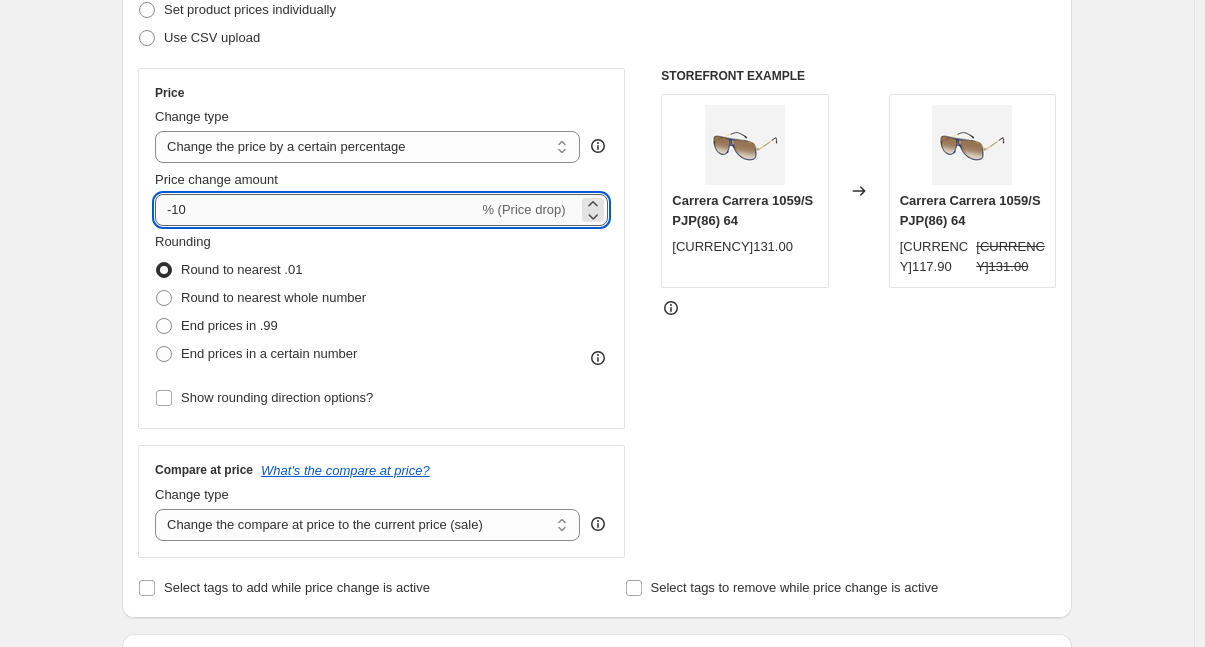 drag, startPoint x: 192, startPoint y: 205, endPoint x: 180, endPoint y: 209, distance: 12.649111 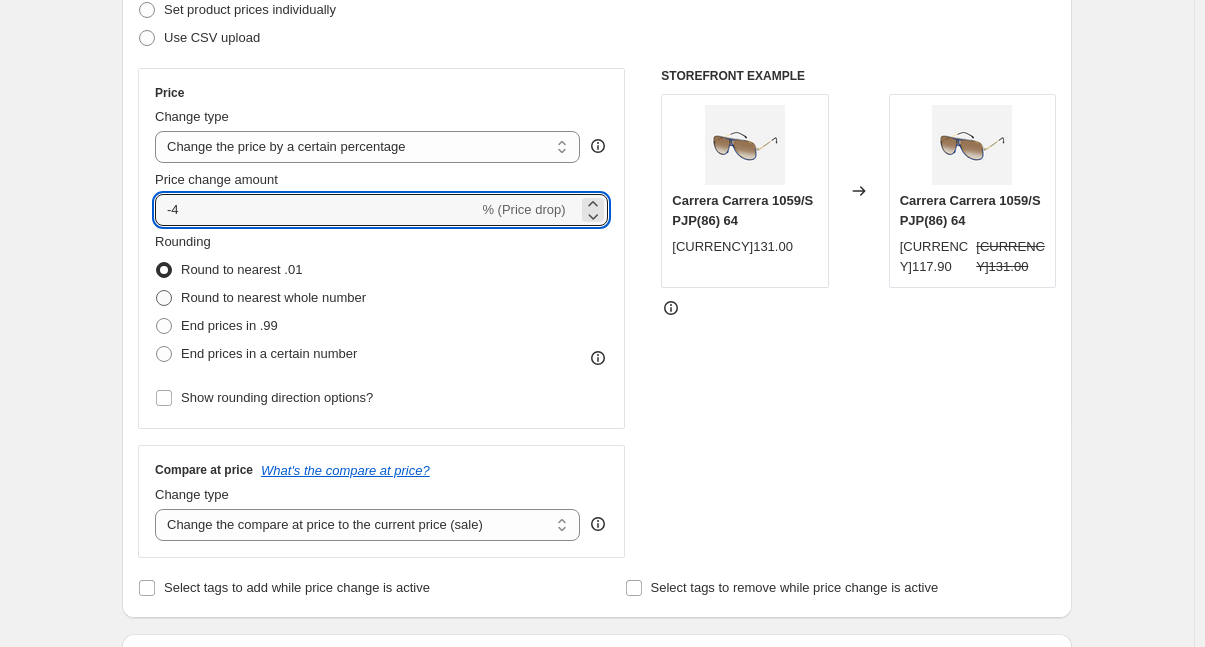 type on "-4" 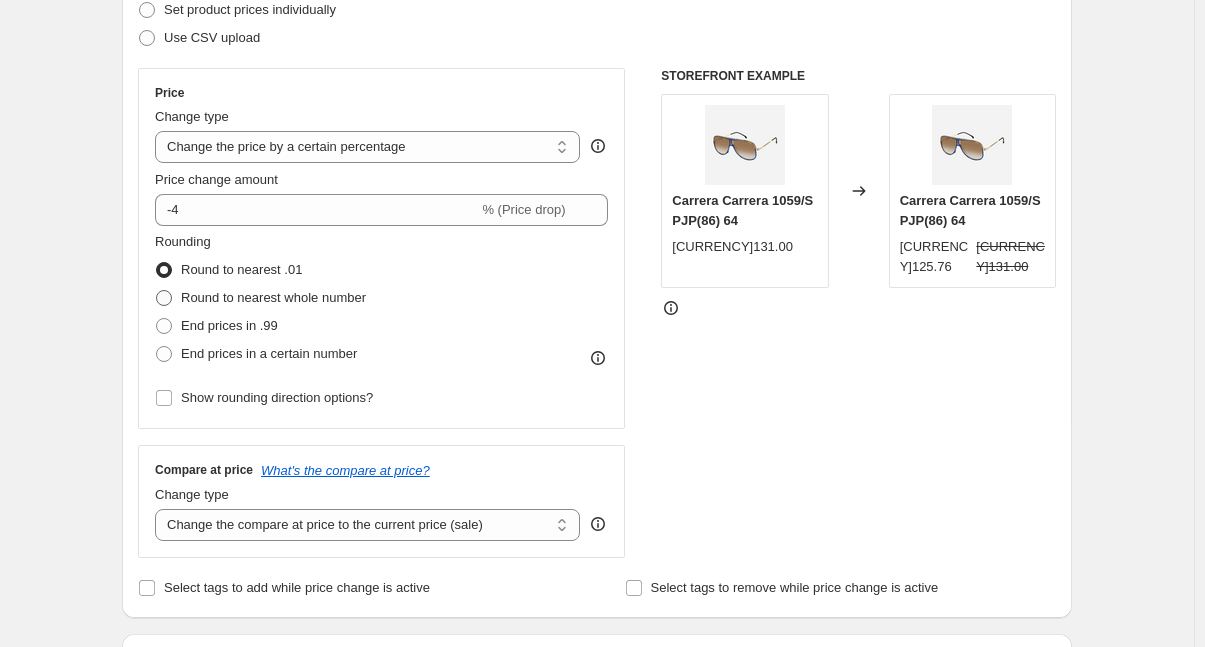 click at bounding box center (164, 298) 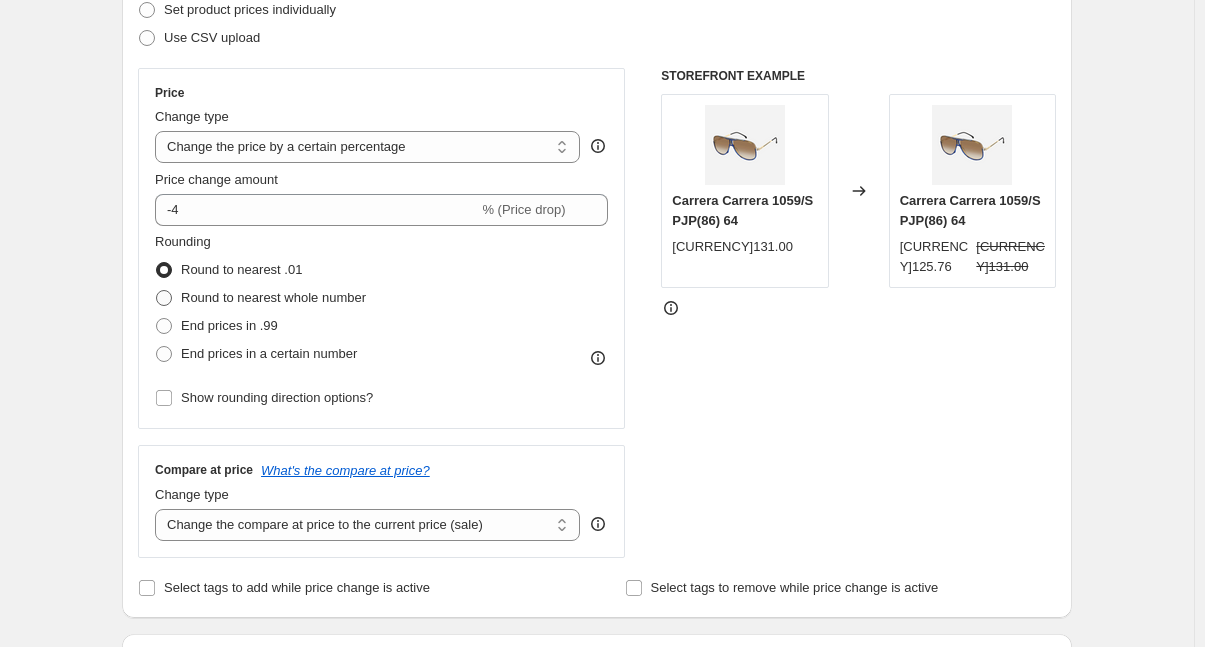 radio on "true" 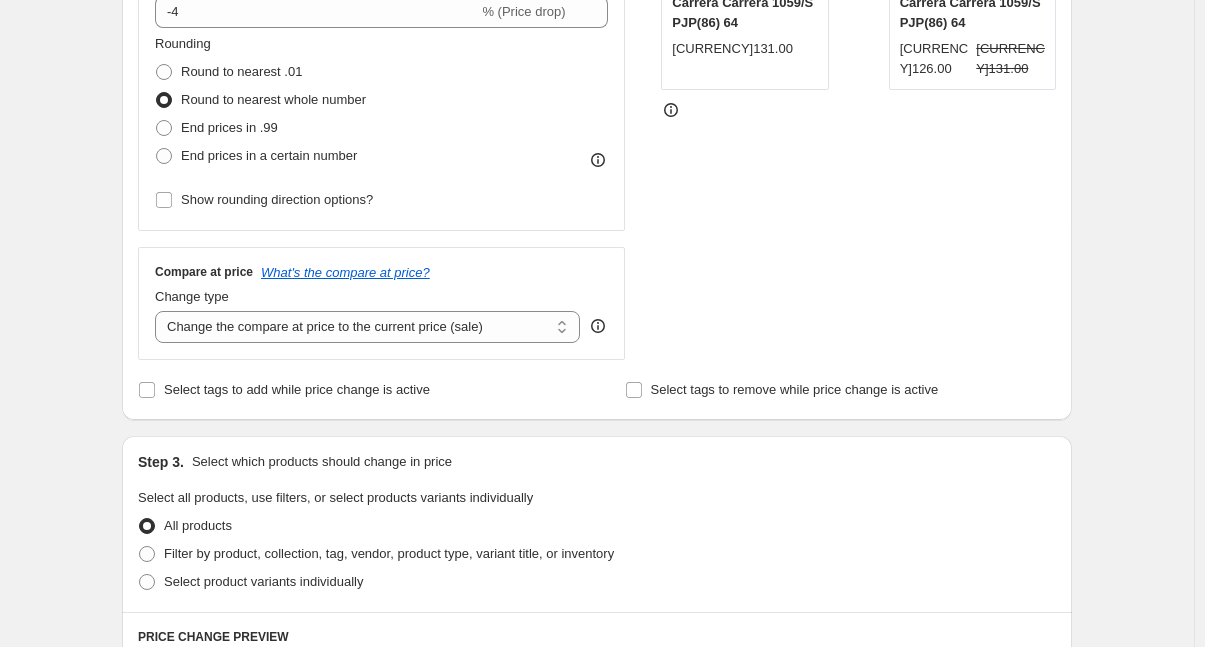 scroll, scrollTop: 500, scrollLeft: 0, axis: vertical 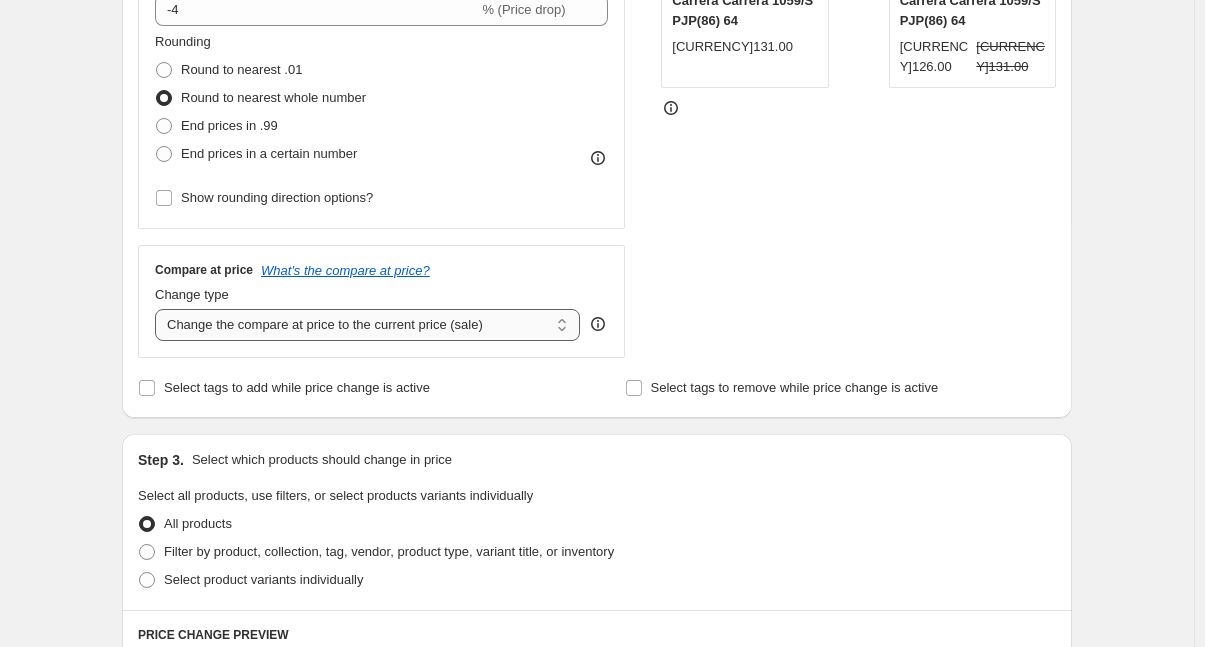click on "Change the compare at price to the current price (sale) Change the compare at price to a certain amount Change the compare at price by a certain amount Change the compare at price by a certain percentage Change the compare at price by a certain amount relative to the actual price Change the compare at price by a certain percentage relative to the actual price Don't change the compare at price Remove the compare at price" at bounding box center (367, 325) 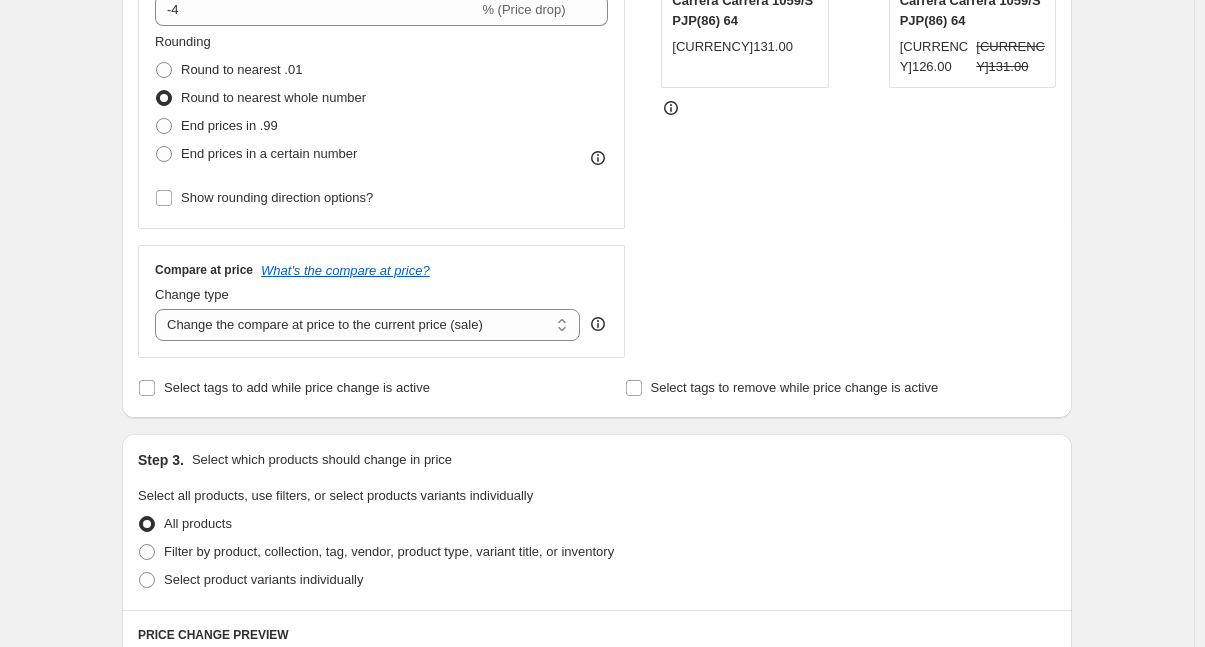 select on "no_change" 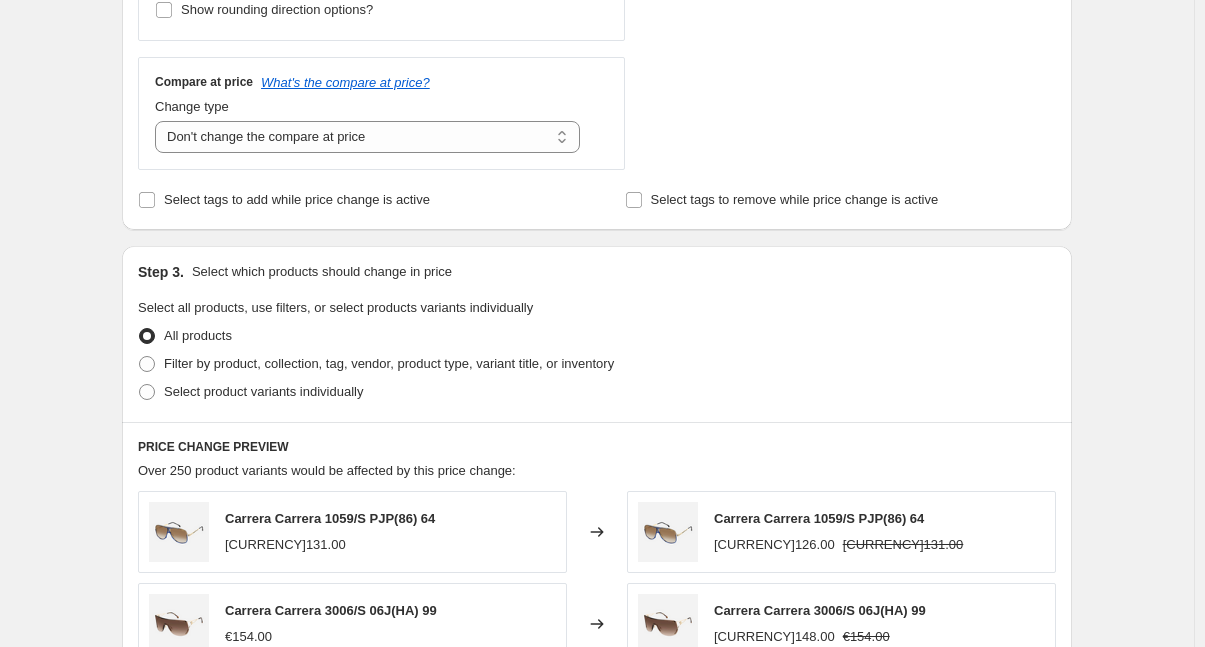 scroll, scrollTop: 900, scrollLeft: 0, axis: vertical 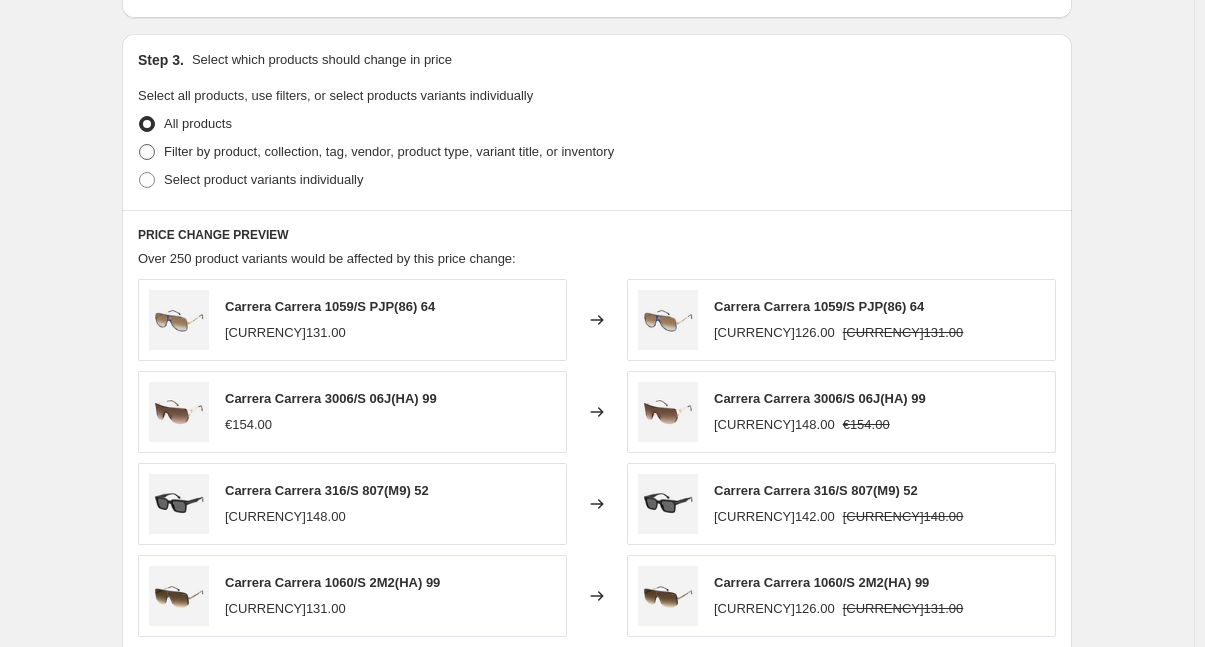 click at bounding box center [147, 152] 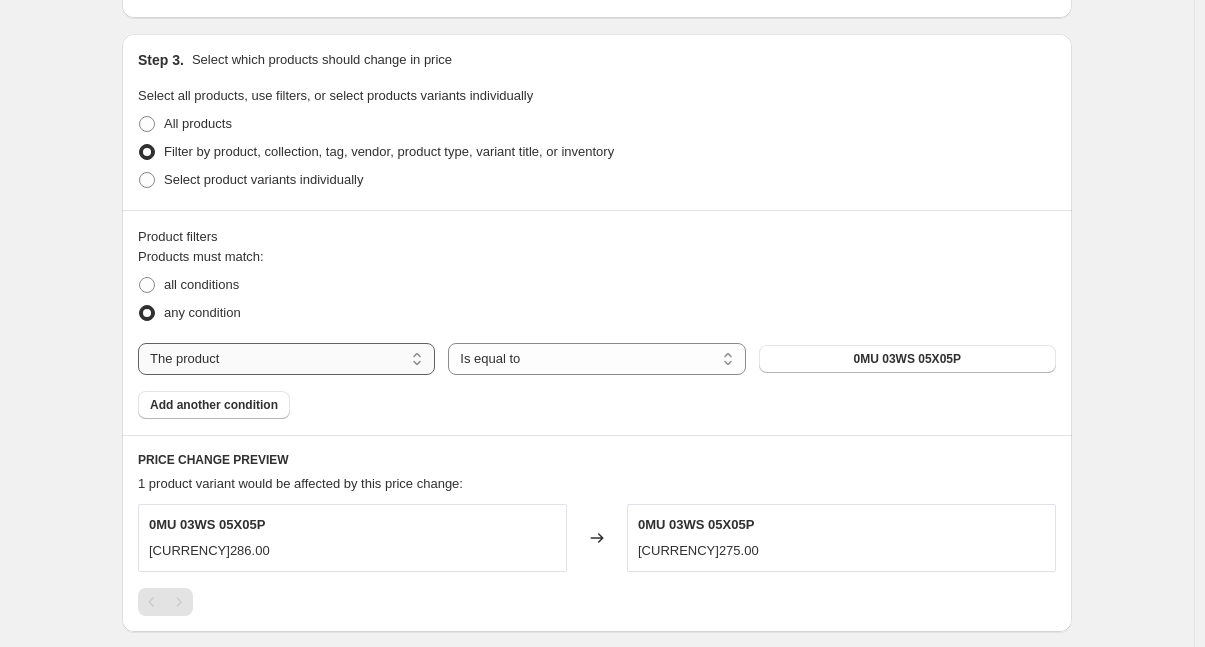 click on "The product The product's collection The product's tag The product's vendor The product's status The variant's title Inventory quantity" at bounding box center [286, 359] 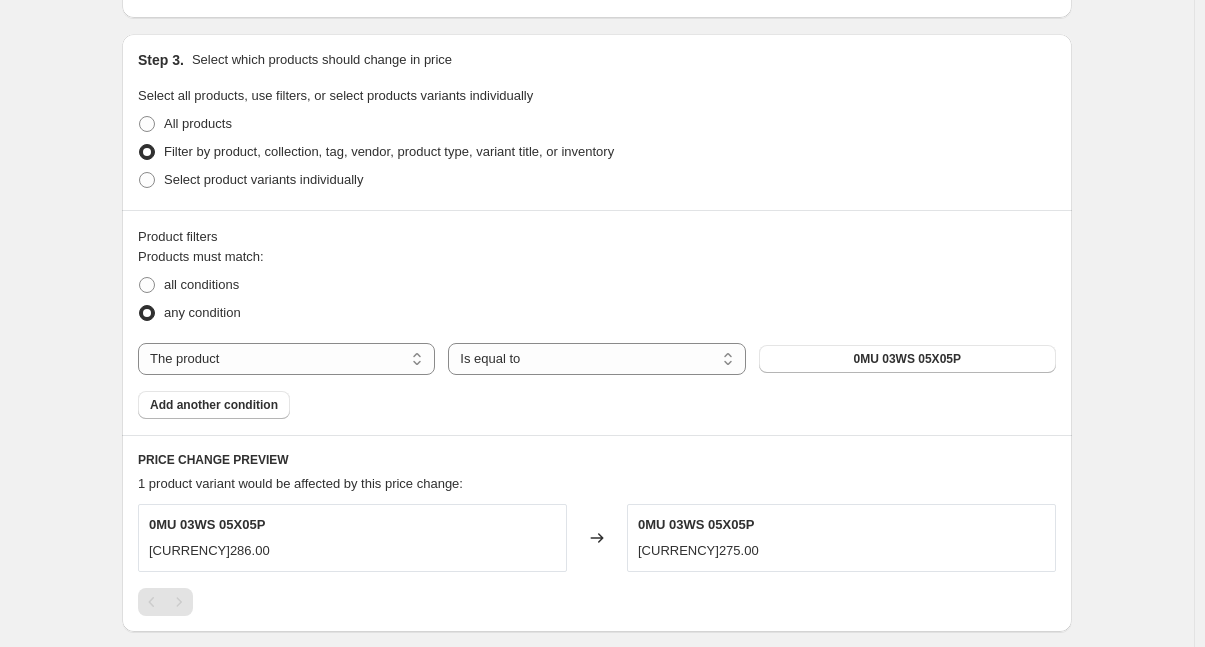 select on "vendor" 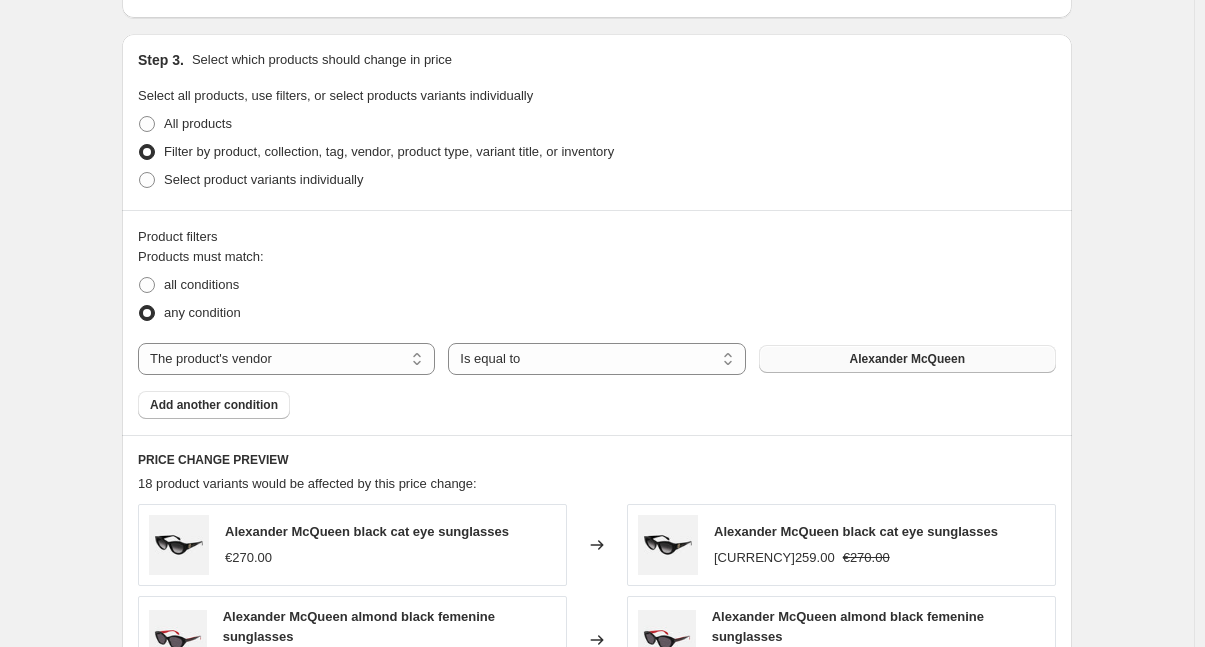 click on "Alexander McQueen" at bounding box center [907, 359] 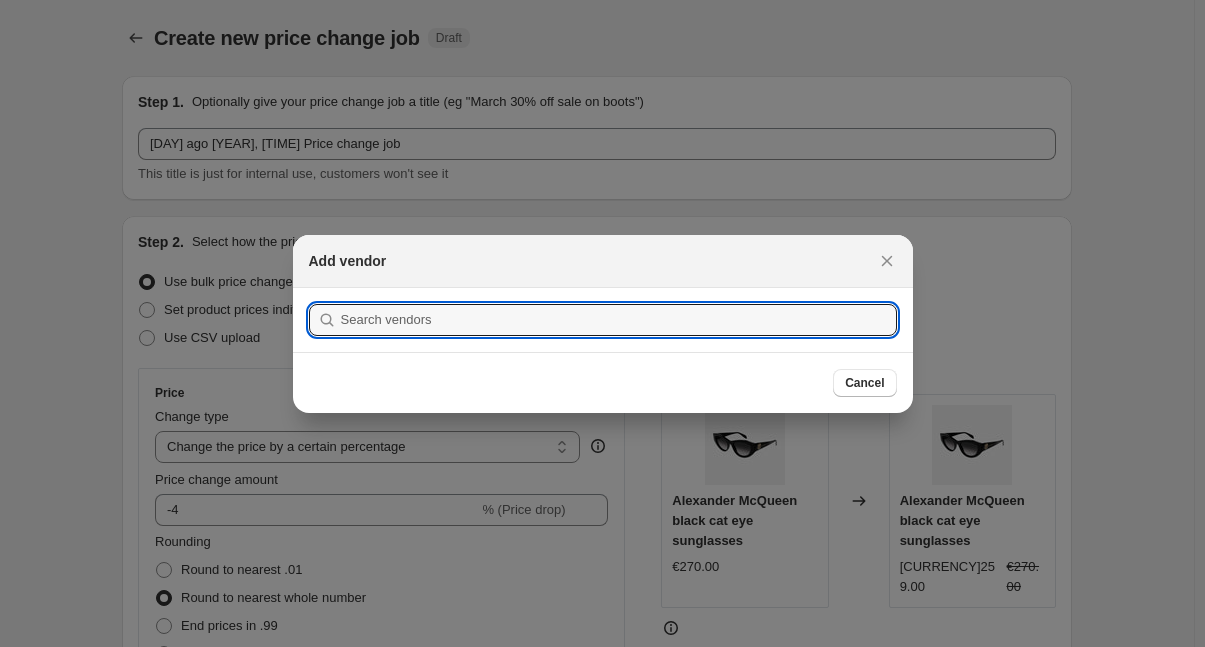 scroll, scrollTop: 900, scrollLeft: 0, axis: vertical 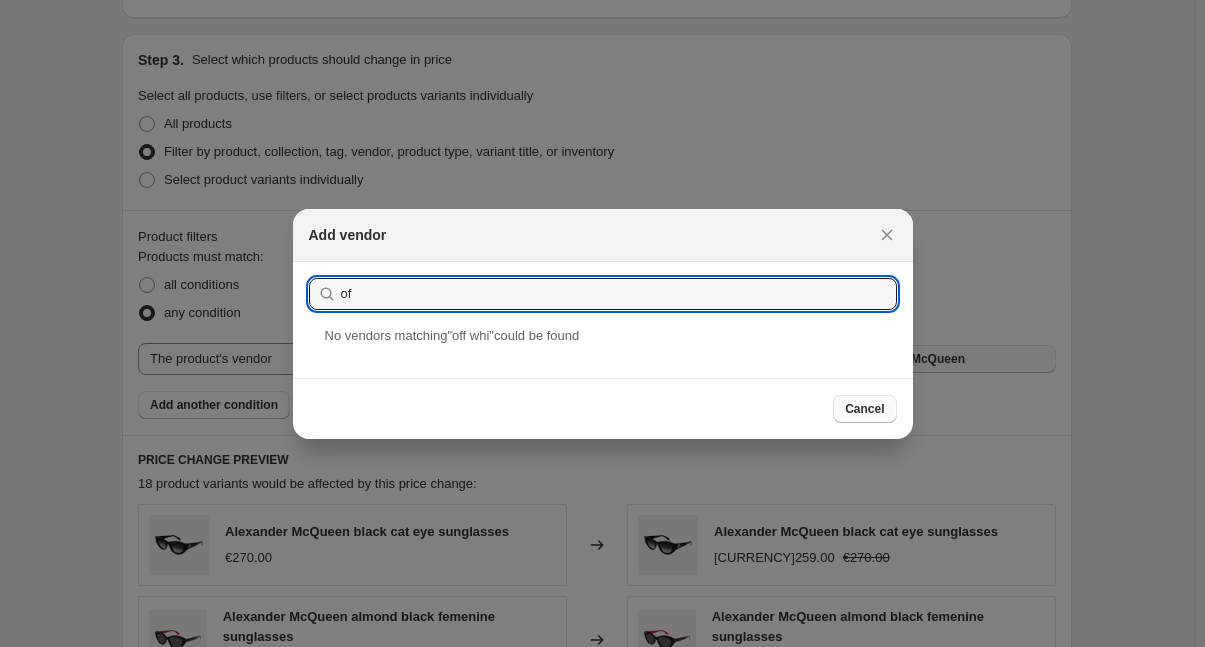type on "o" 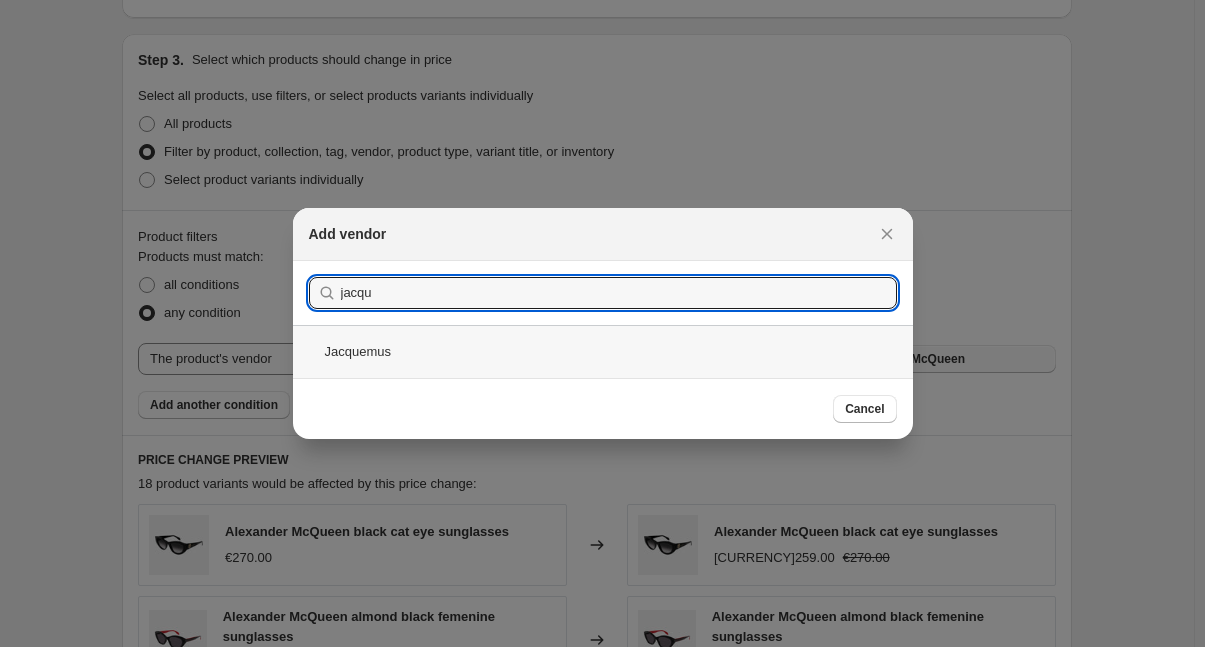 type on "jacqu" 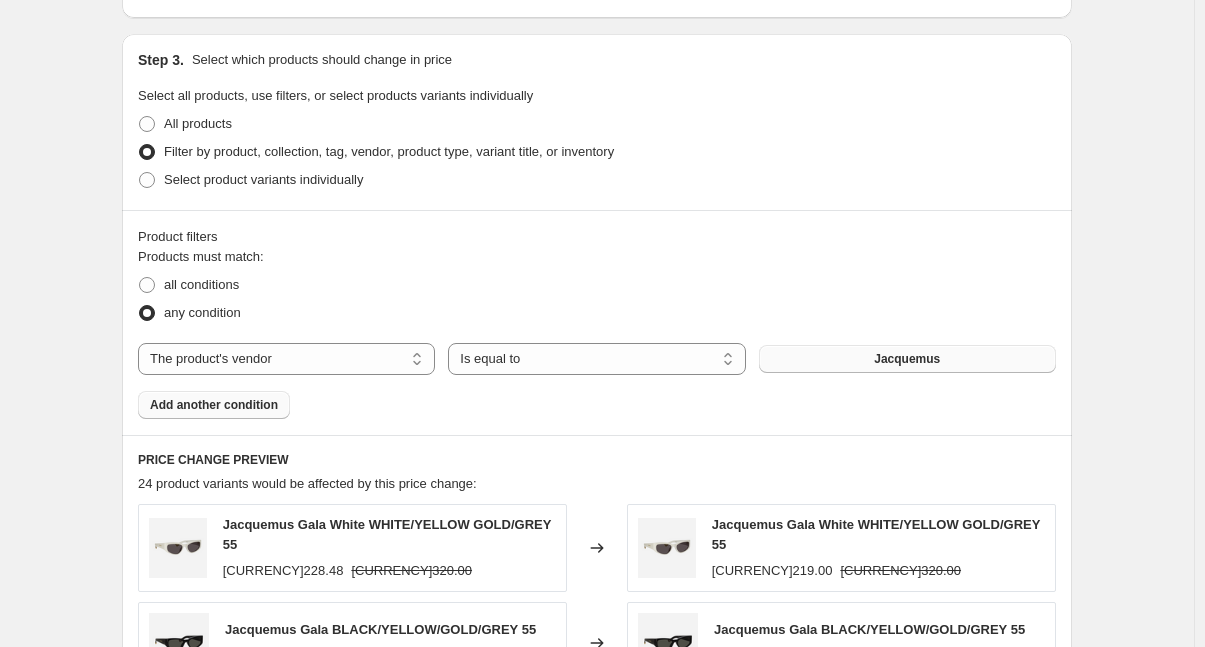 click on "Add another condition" at bounding box center [214, 405] 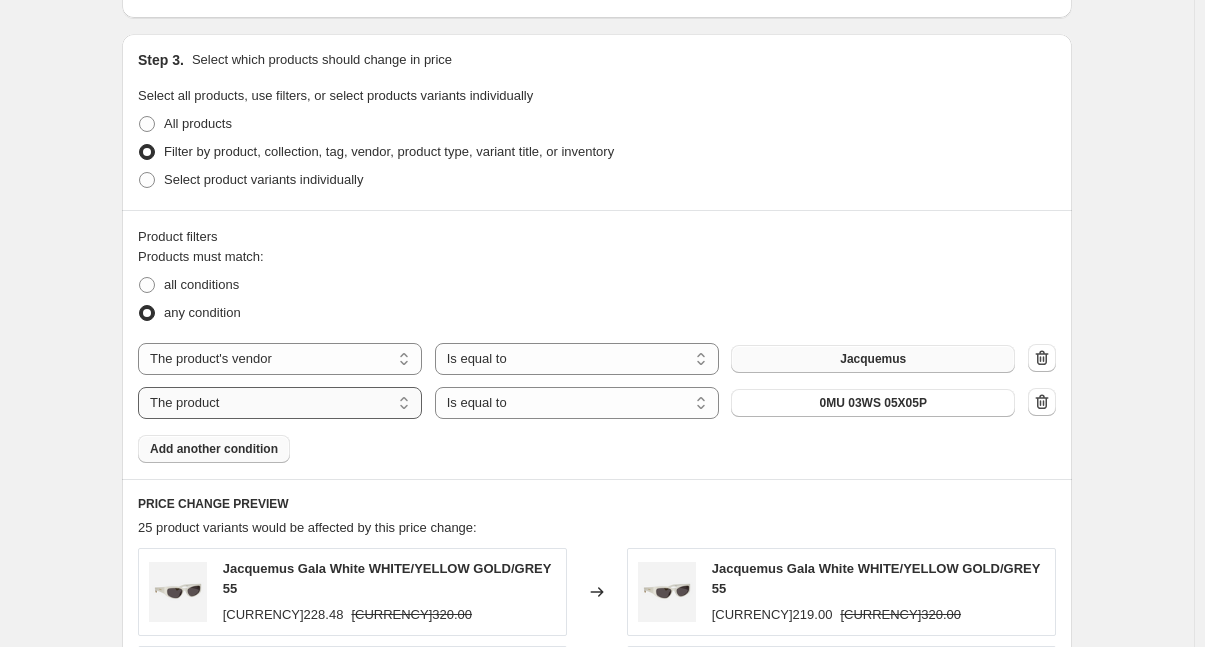 click on "The product The product's collection The product's tag The product's vendor The product's status The variant's title Inventory quantity" at bounding box center [280, 403] 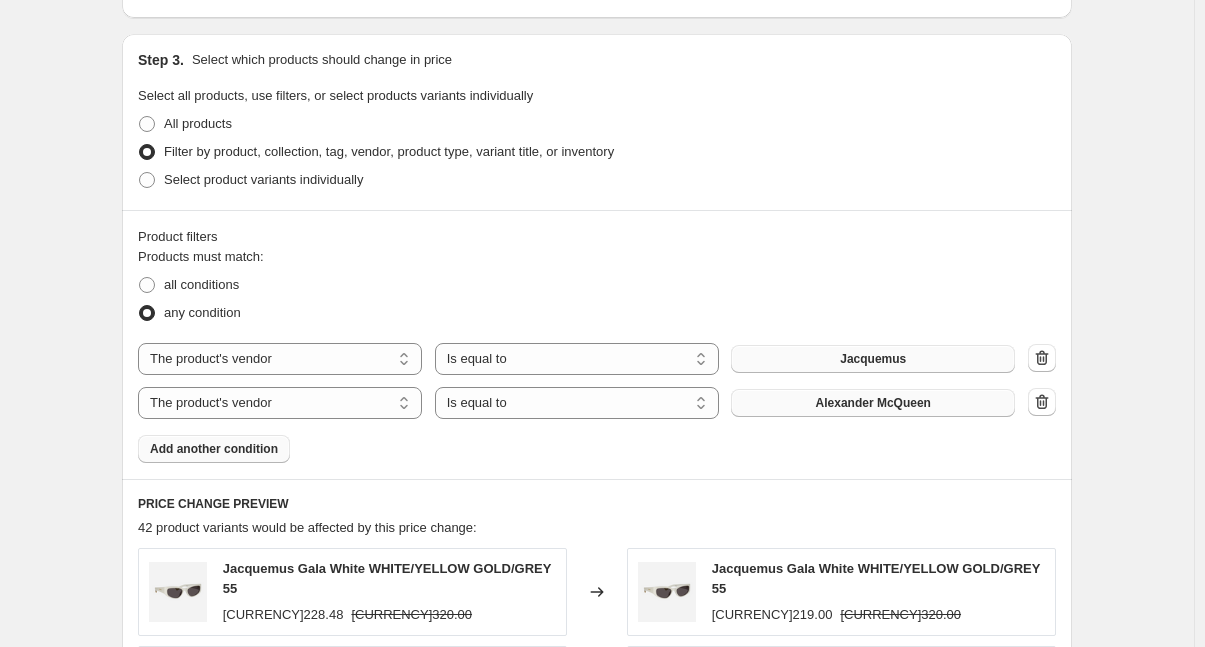 click on "Alexander McQueen" at bounding box center [873, 403] 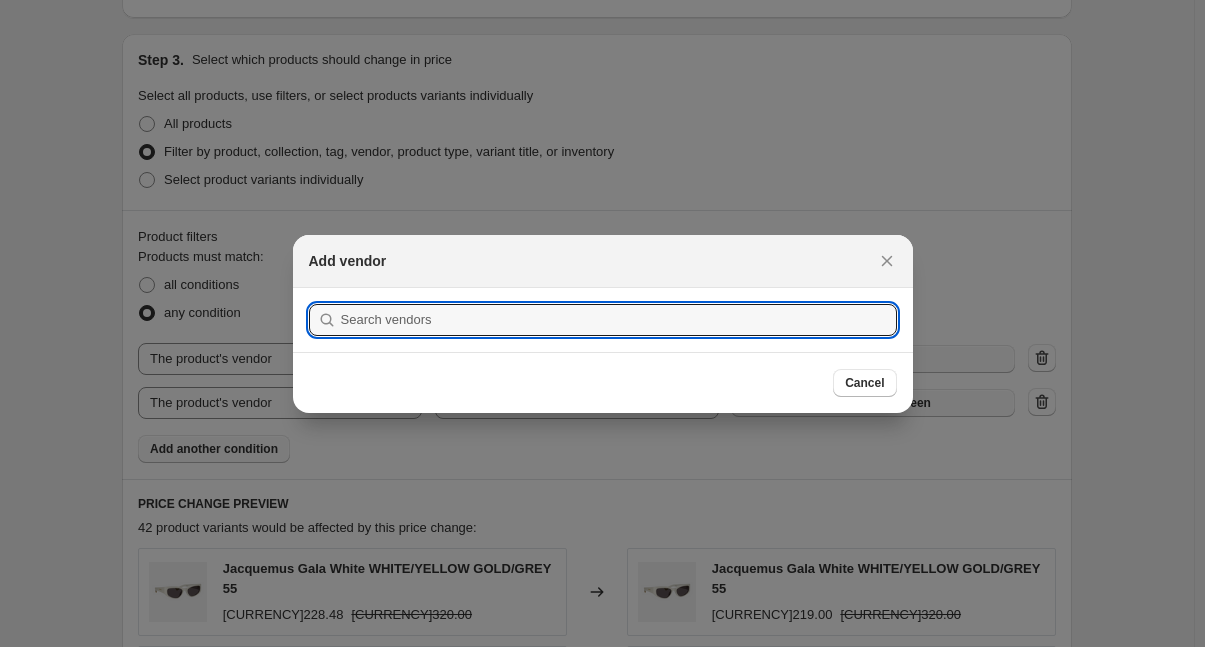 scroll, scrollTop: 0, scrollLeft: 0, axis: both 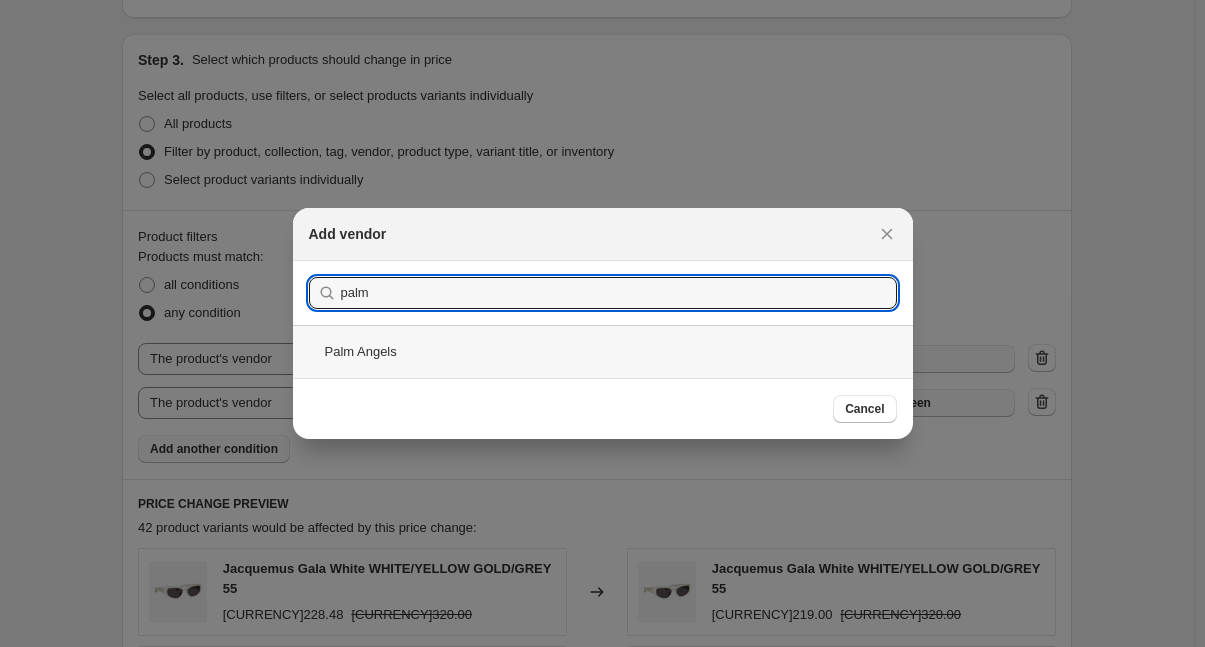 type on "palm" 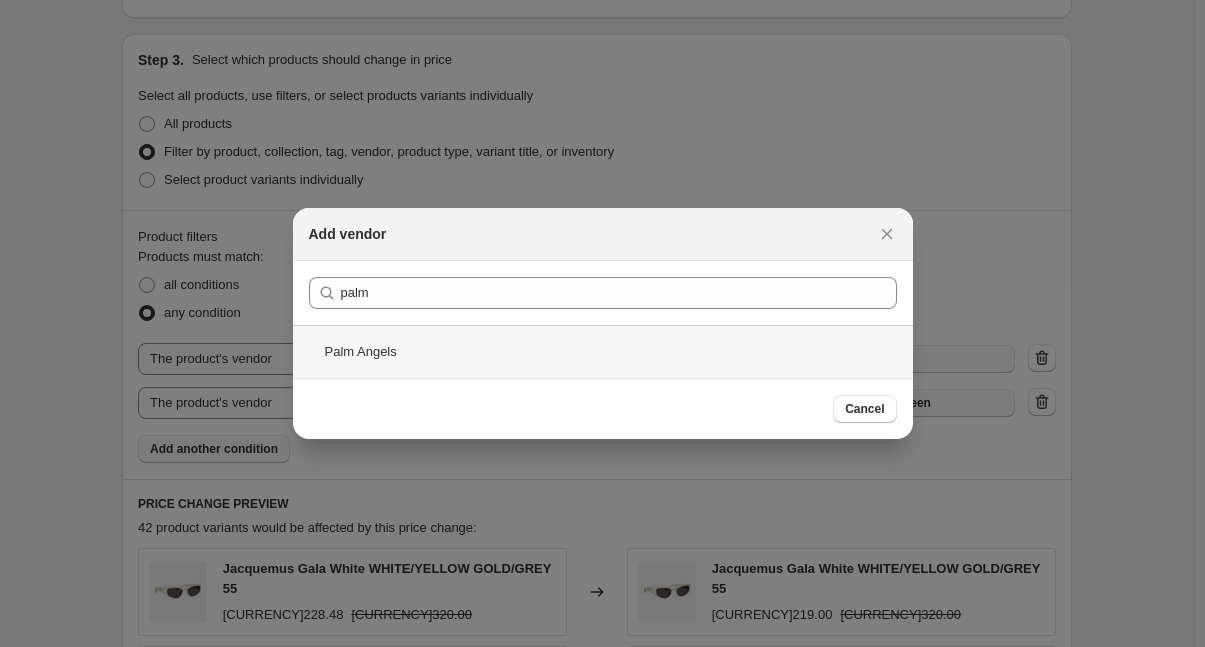 click on "Palm Angels" at bounding box center (603, 351) 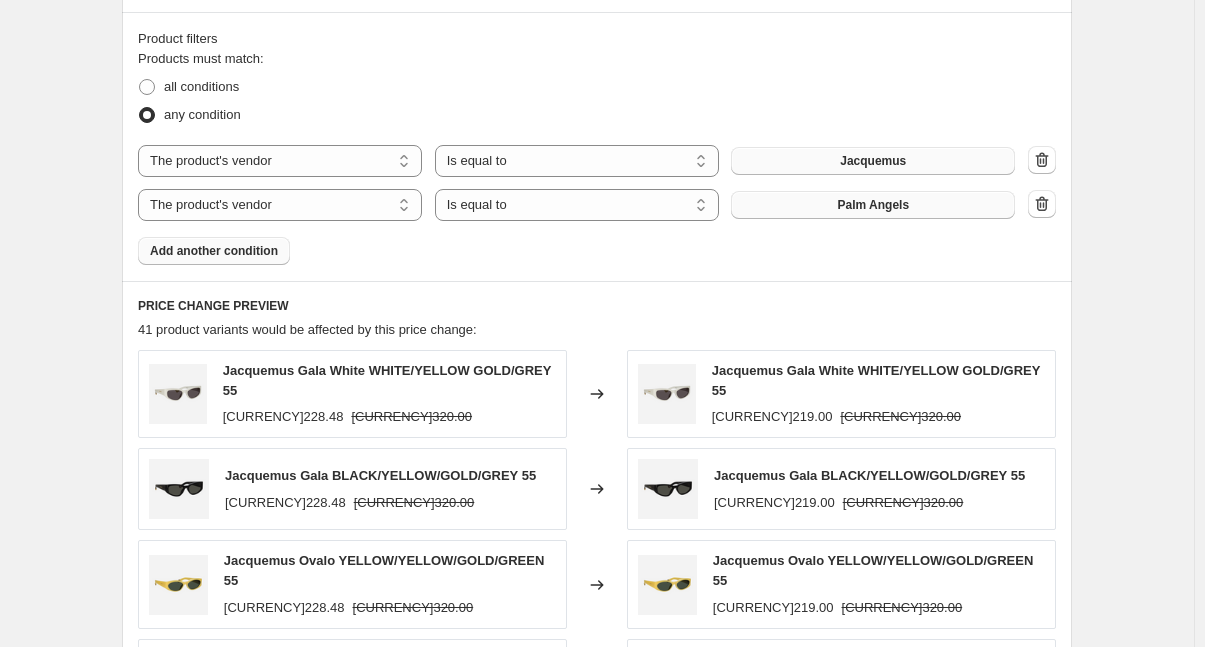 scroll, scrollTop: 1100, scrollLeft: 0, axis: vertical 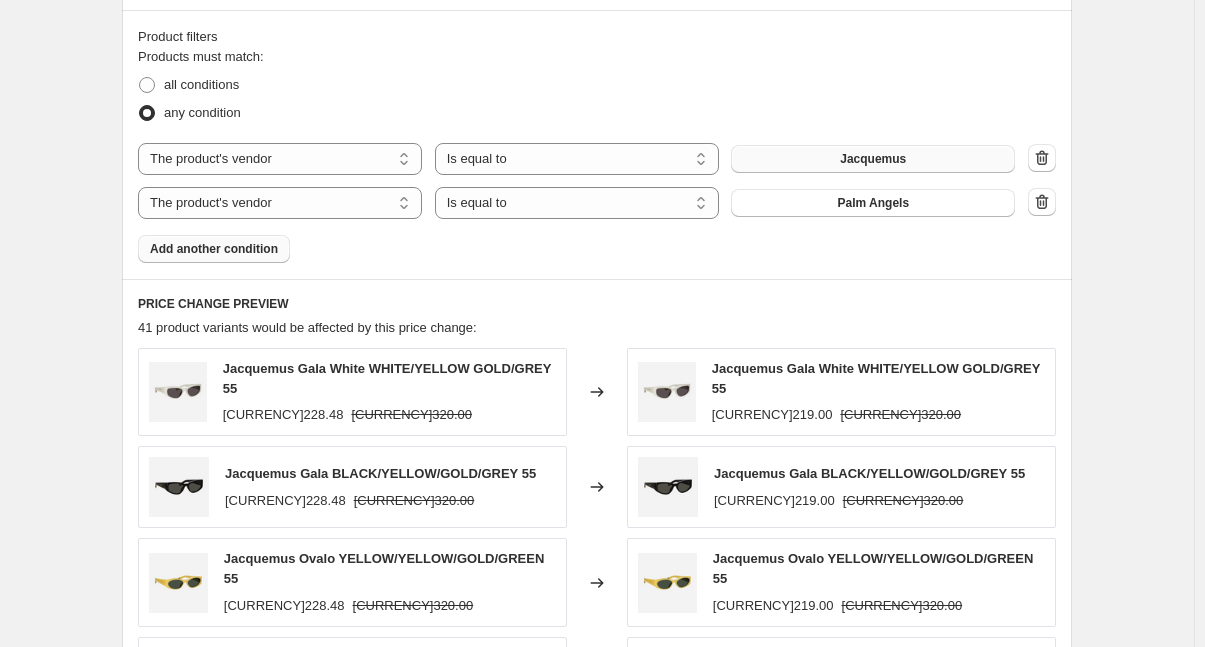 click on "Add another condition" at bounding box center [214, 249] 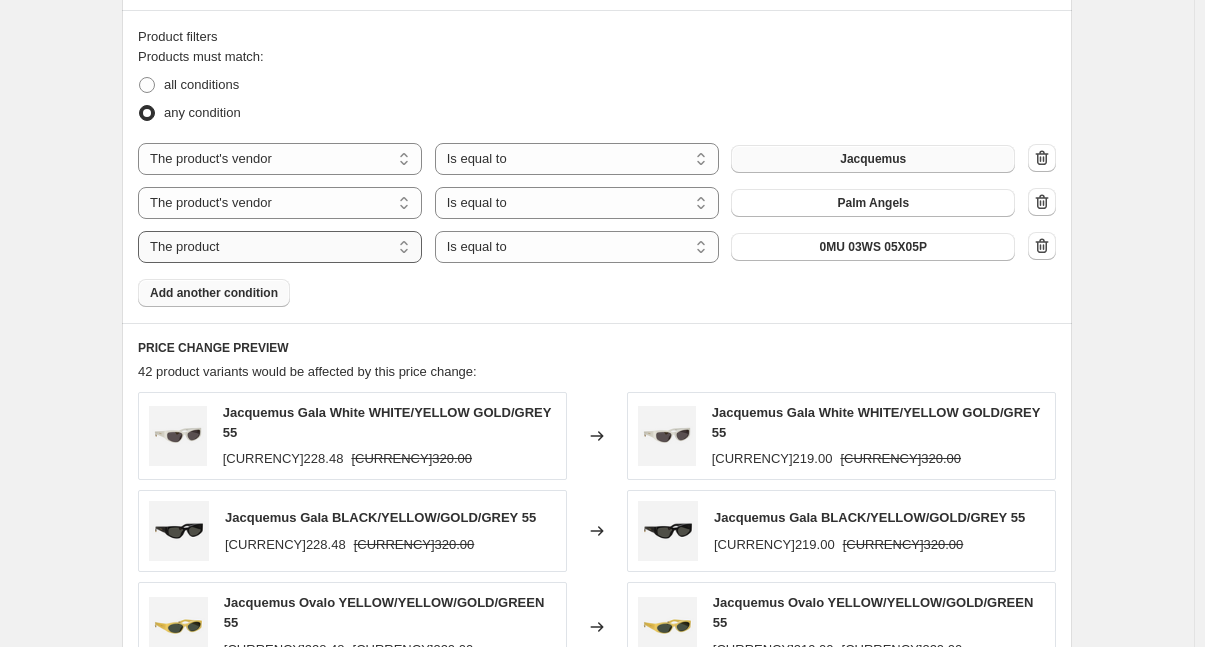 click on "The product The product's collection The product's tag The product's vendor The product's status The variant's title Inventory quantity" at bounding box center (280, 247) 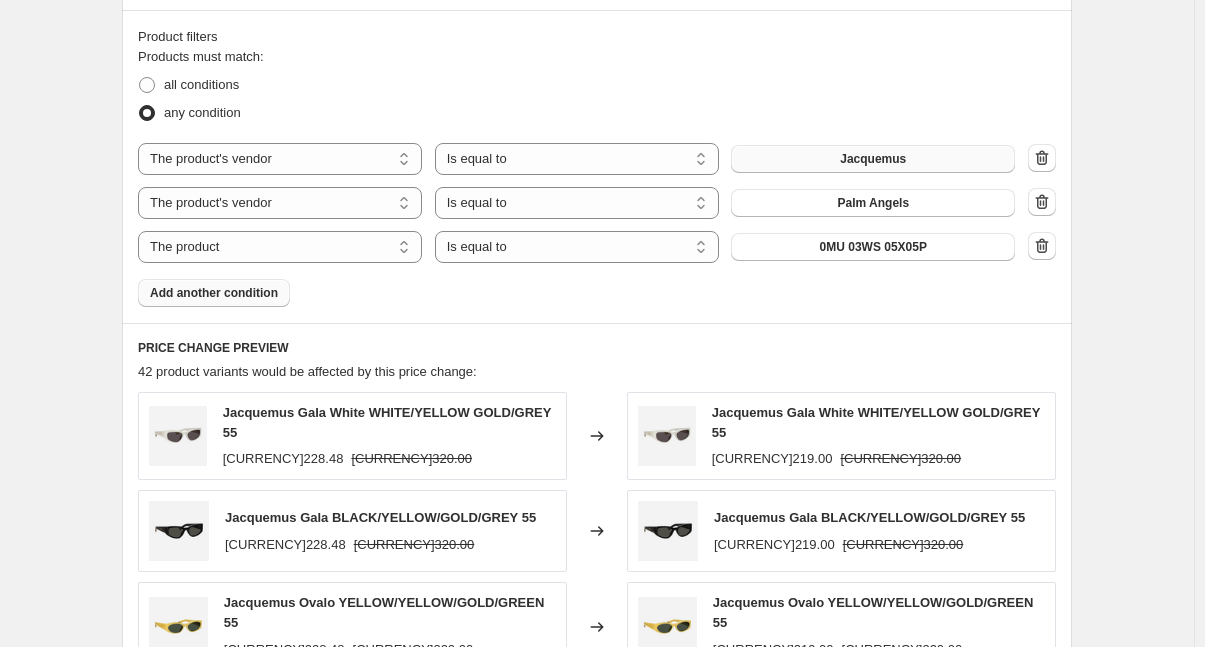 select on "vendor" 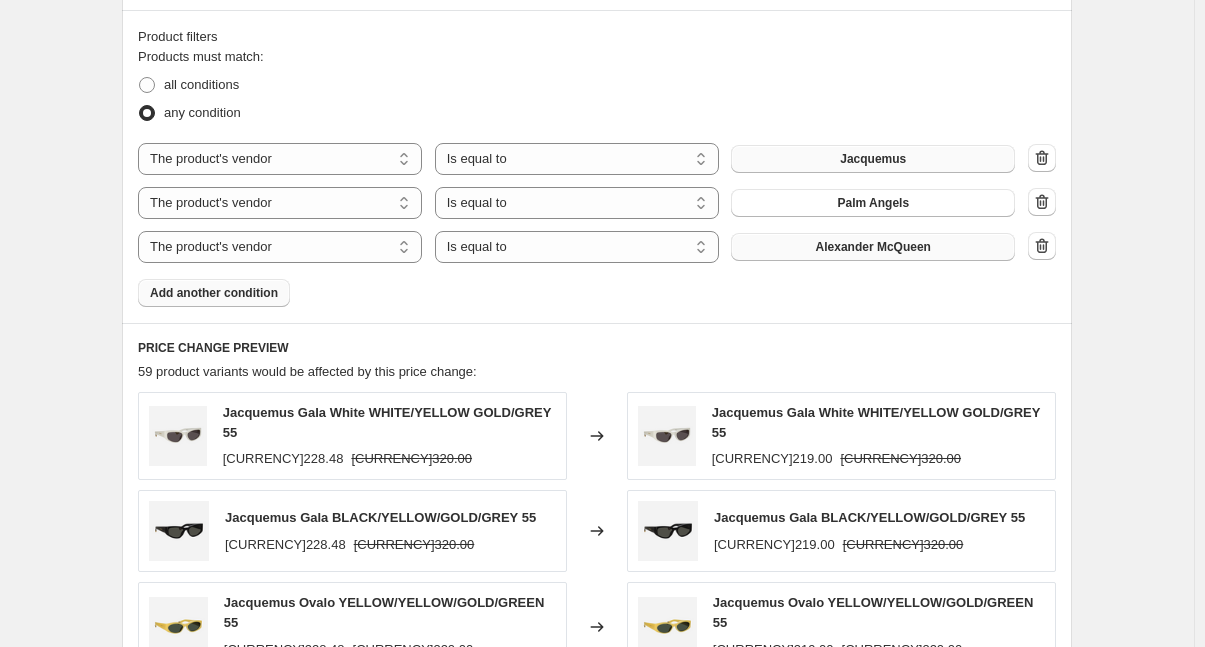 click on "Alexander McQueen" at bounding box center [873, 247] 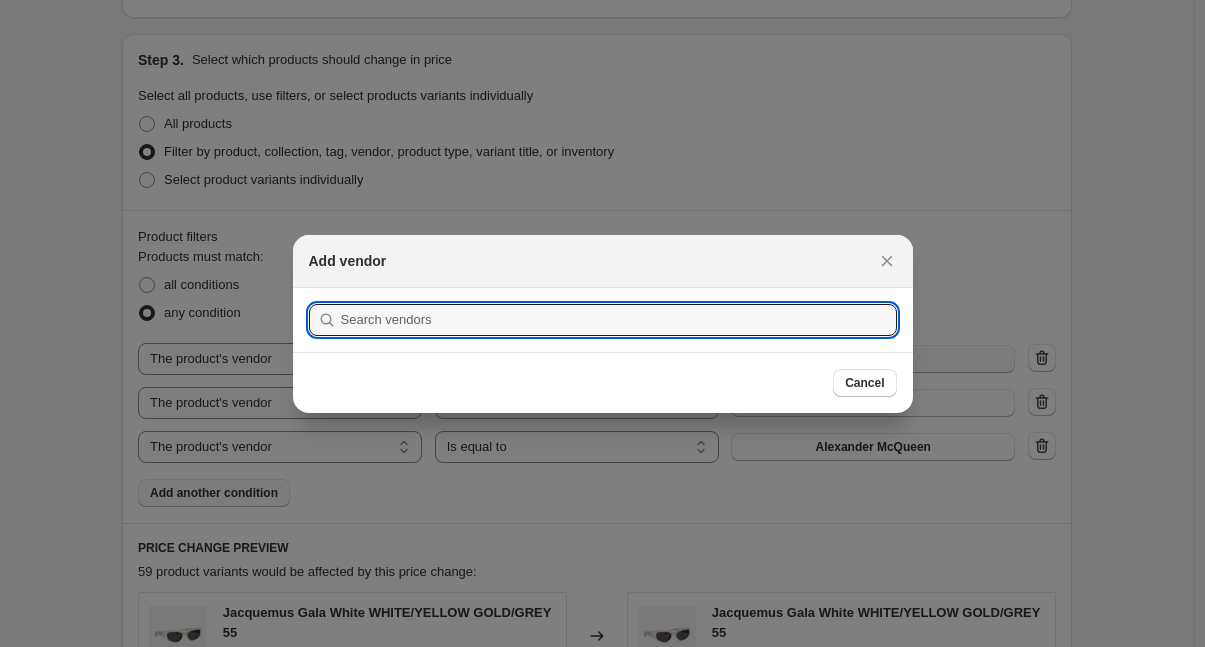 scroll, scrollTop: 0, scrollLeft: 0, axis: both 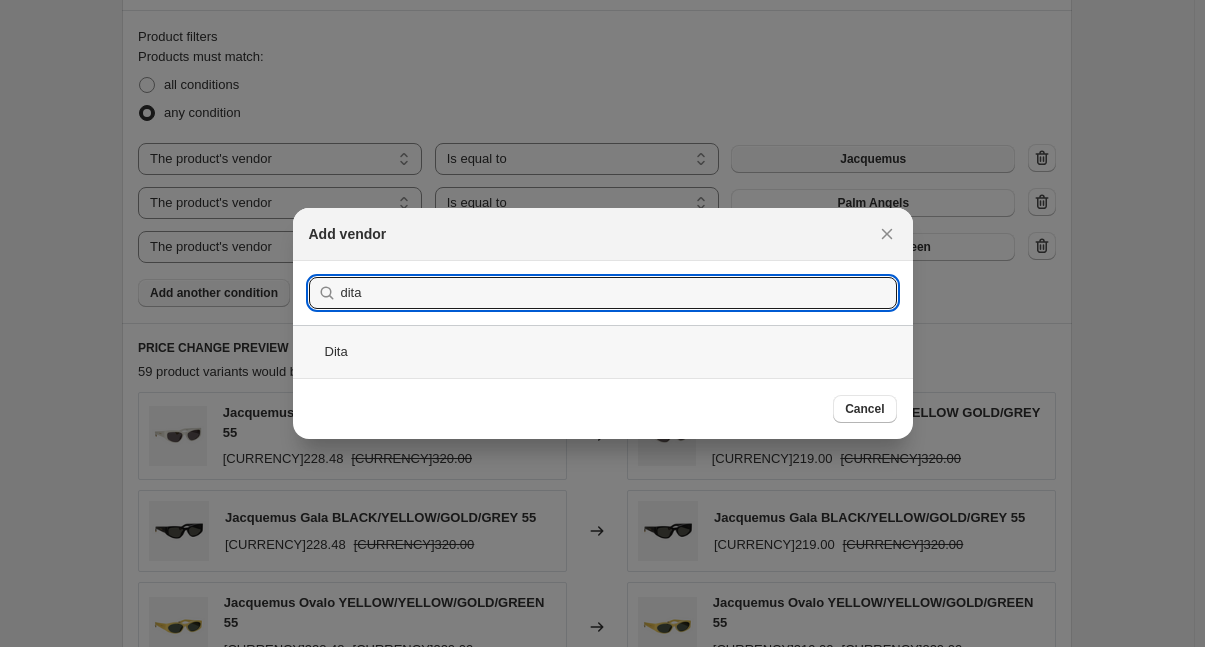 type on "dita" 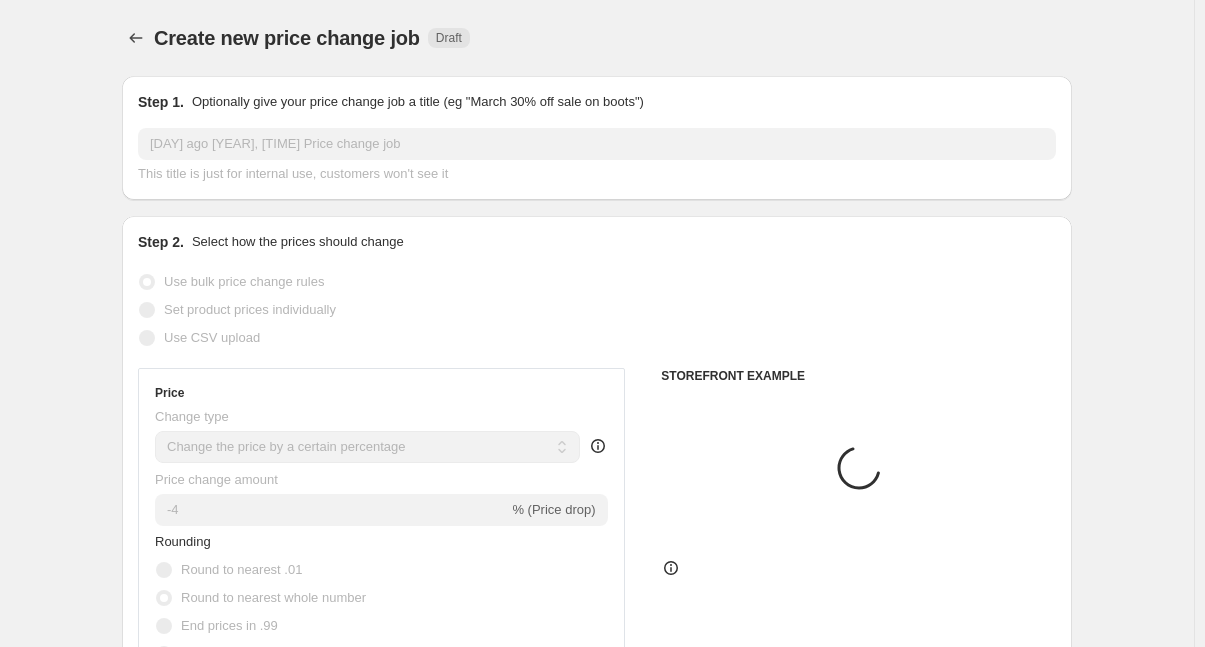 scroll, scrollTop: 1100, scrollLeft: 0, axis: vertical 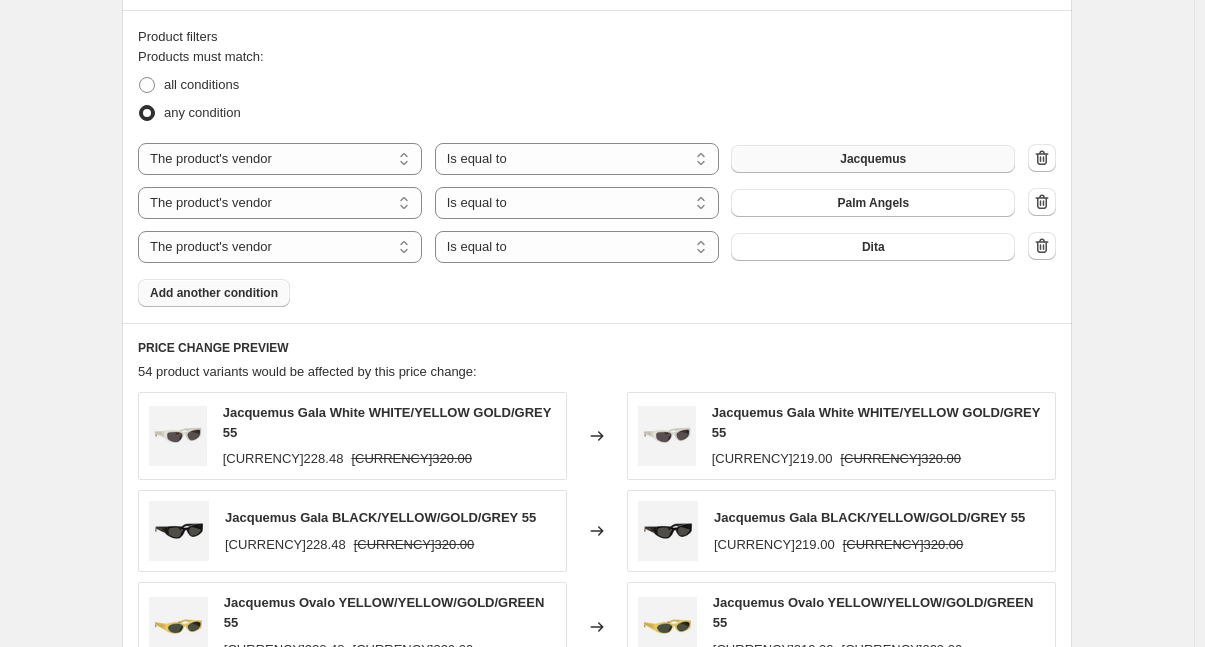 click on "Add another condition" at bounding box center [214, 293] 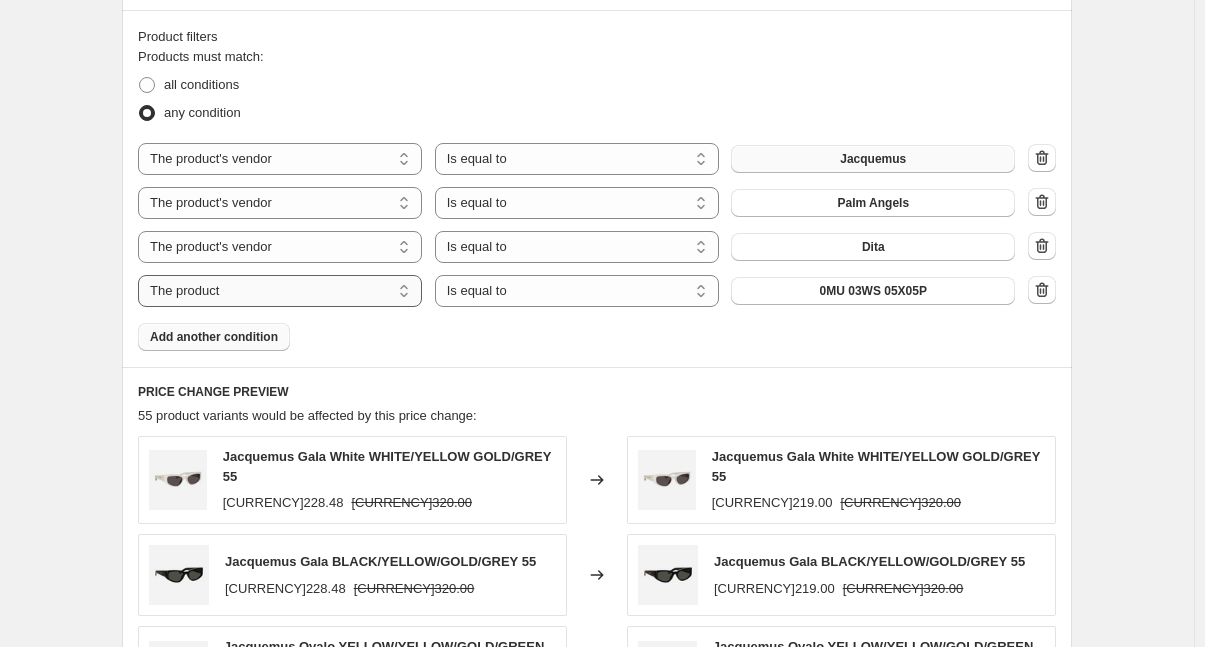 click on "The product The product's collection The product's tag The product's vendor The product's status The variant's title Inventory quantity" at bounding box center (280, 291) 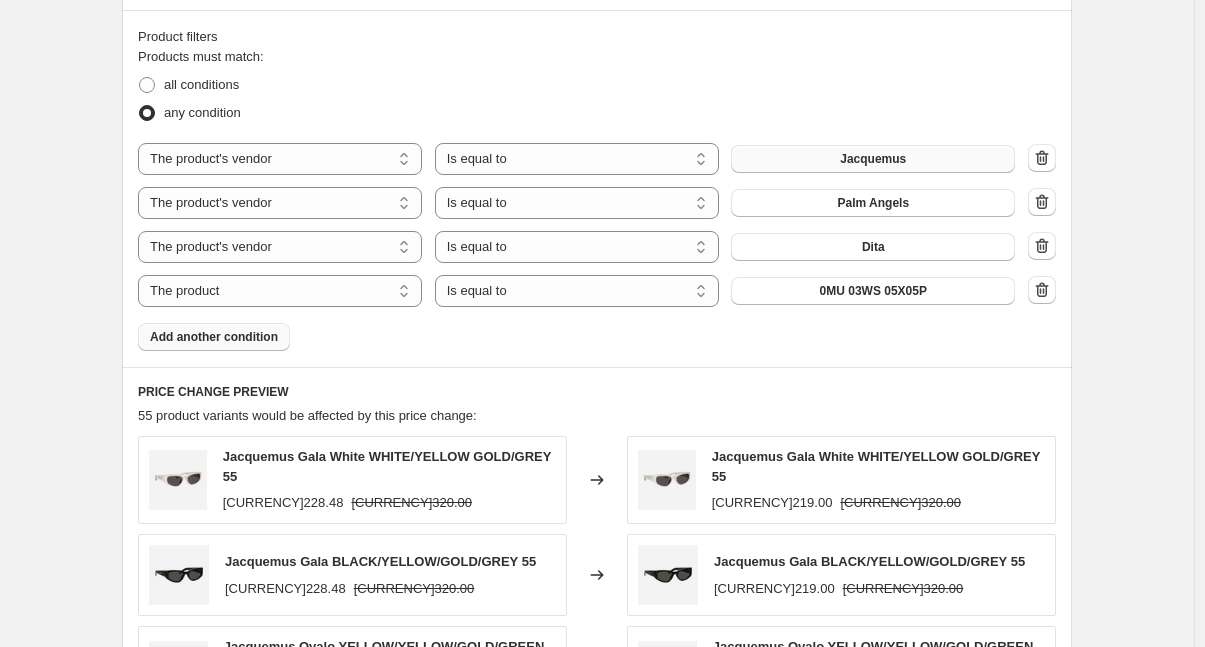 select on "vendor" 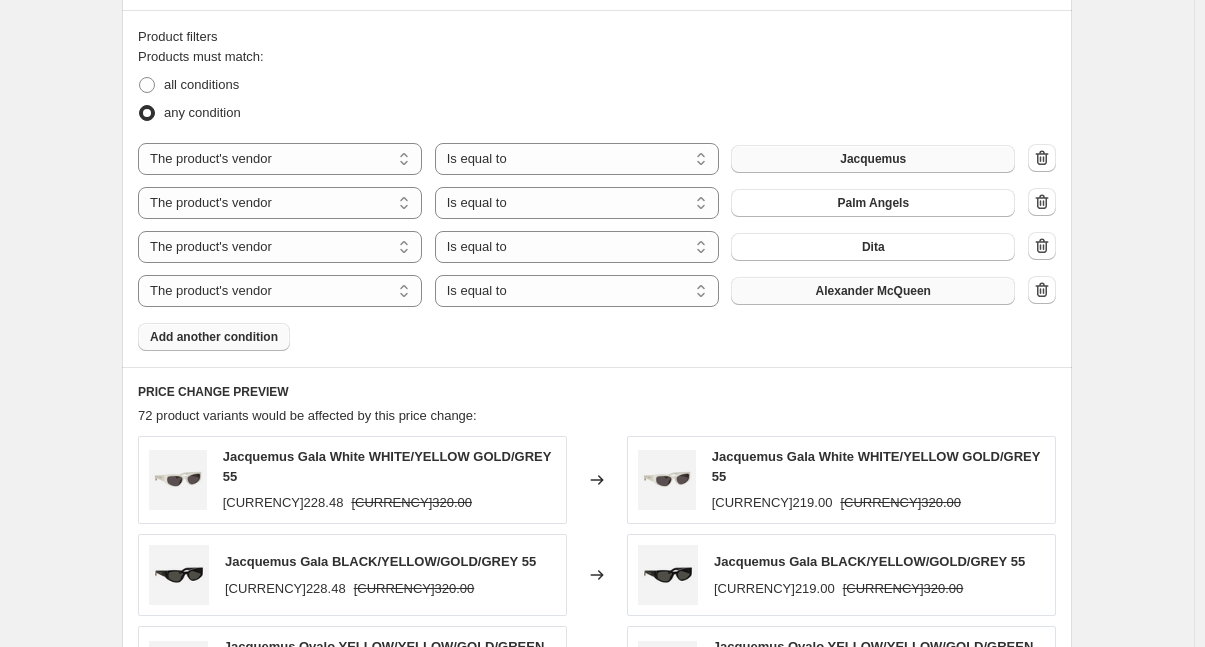 click on "Alexander McQueen" at bounding box center (873, 291) 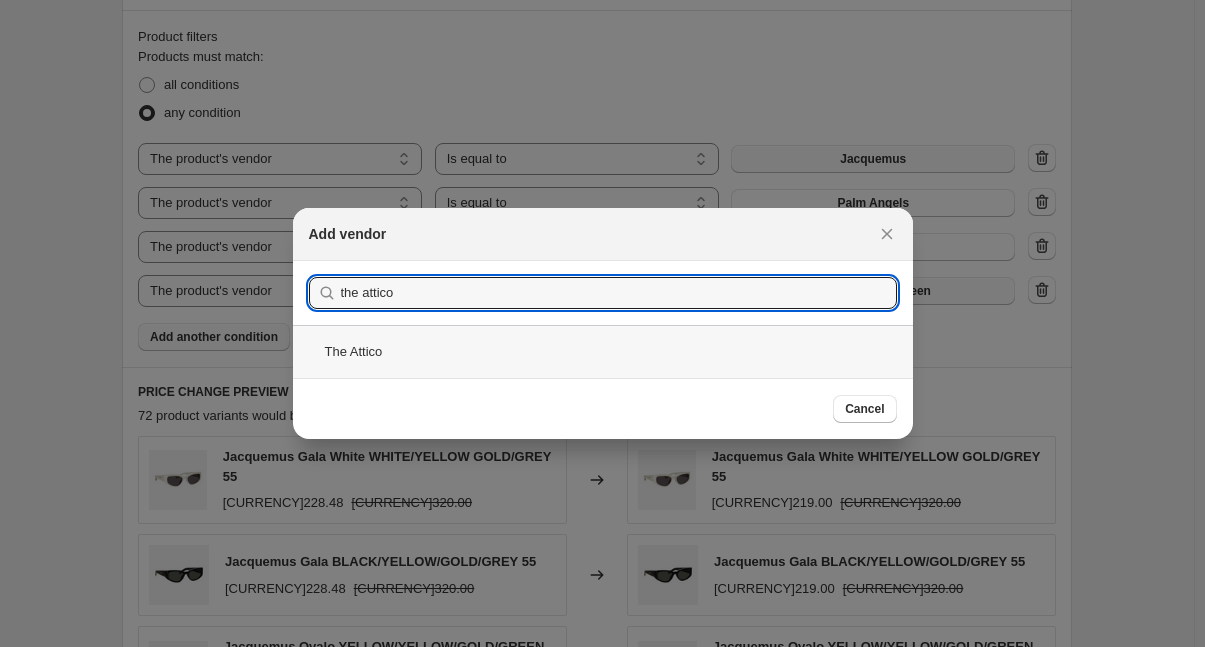 type on "the attico" 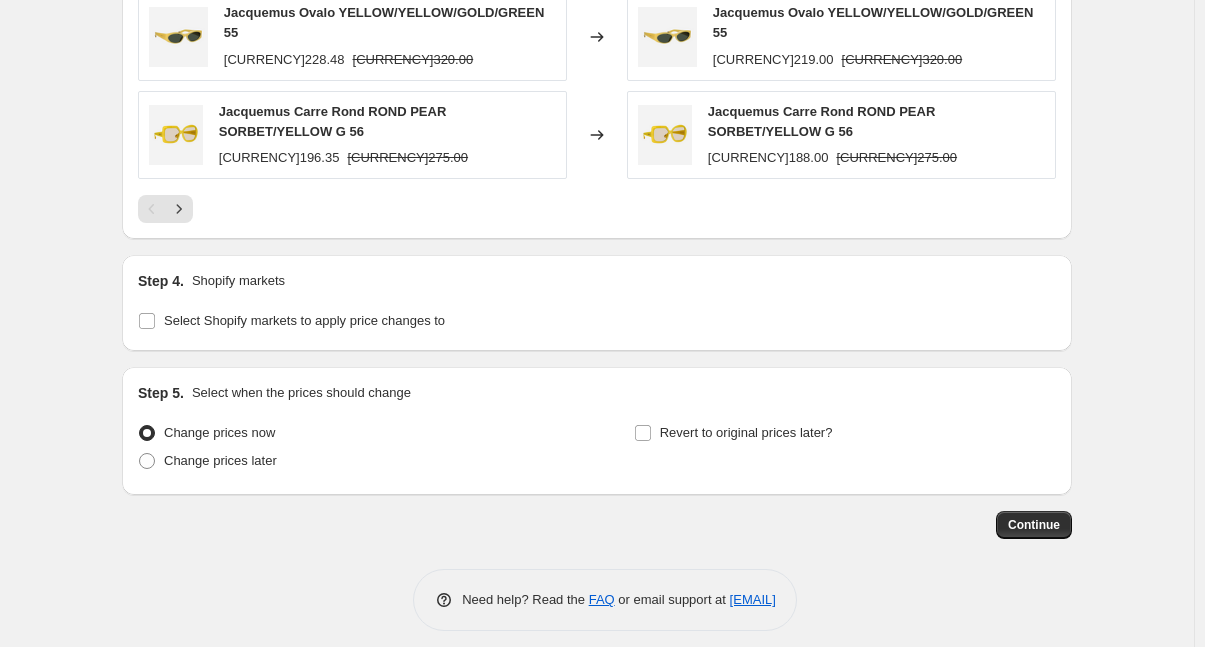 scroll, scrollTop: 1827, scrollLeft: 0, axis: vertical 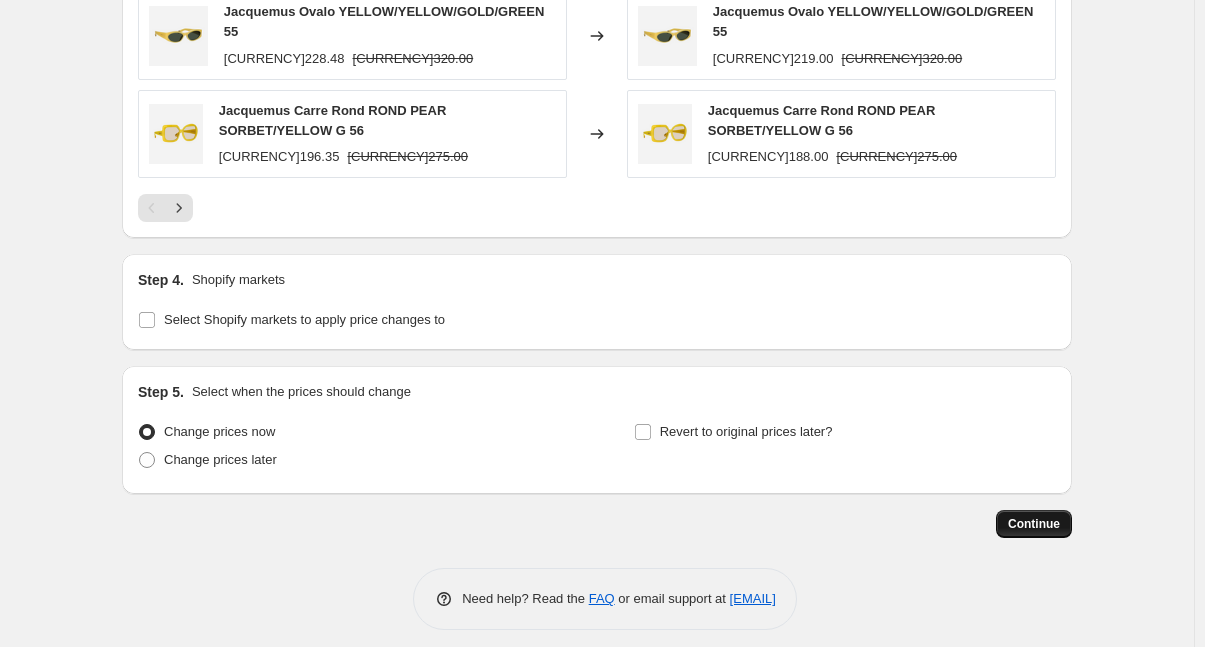 click on "Continue" at bounding box center [1034, 524] 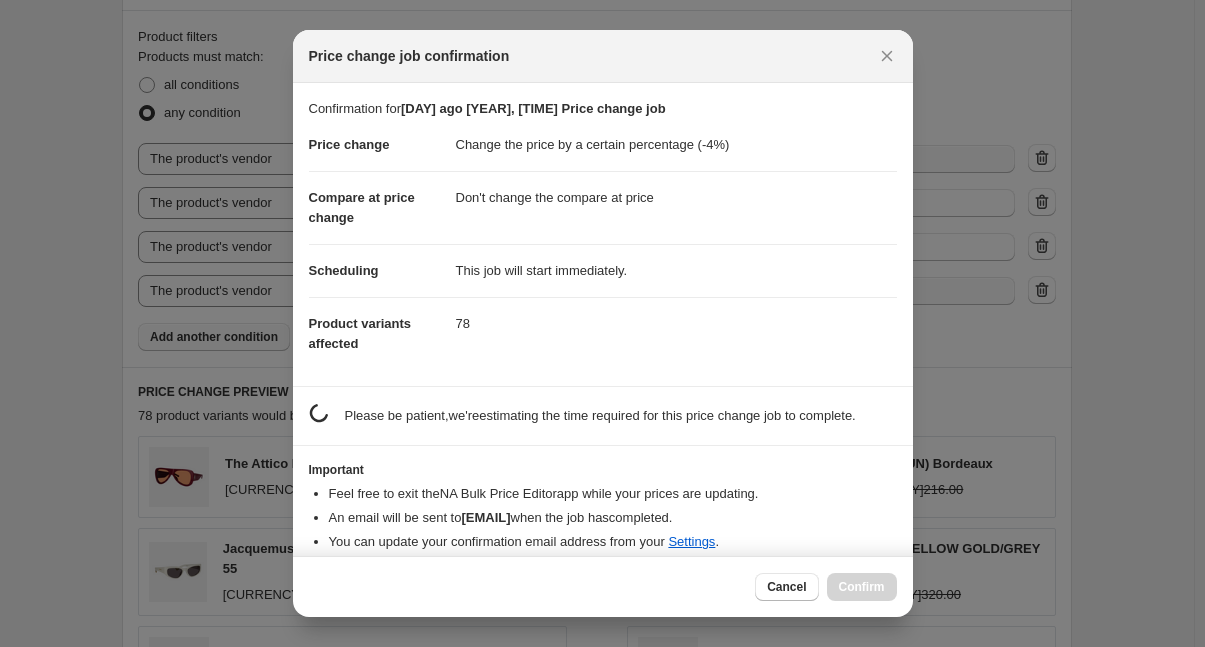 scroll, scrollTop: 0, scrollLeft: 0, axis: both 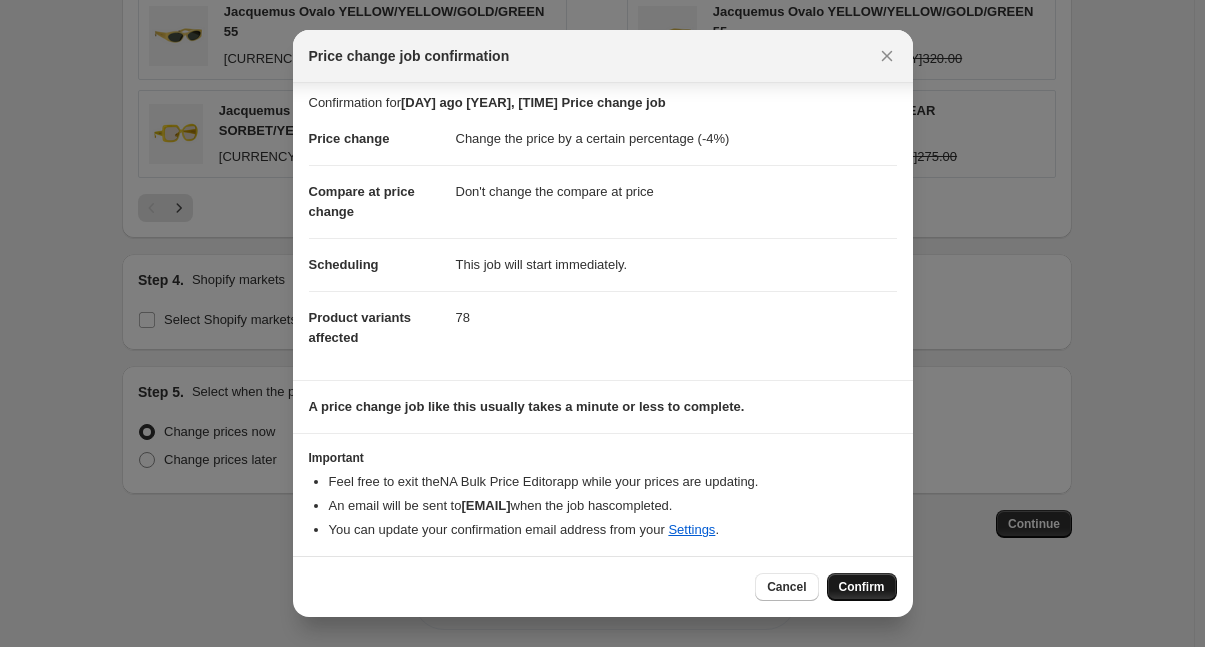 click on "Confirm" at bounding box center [862, 587] 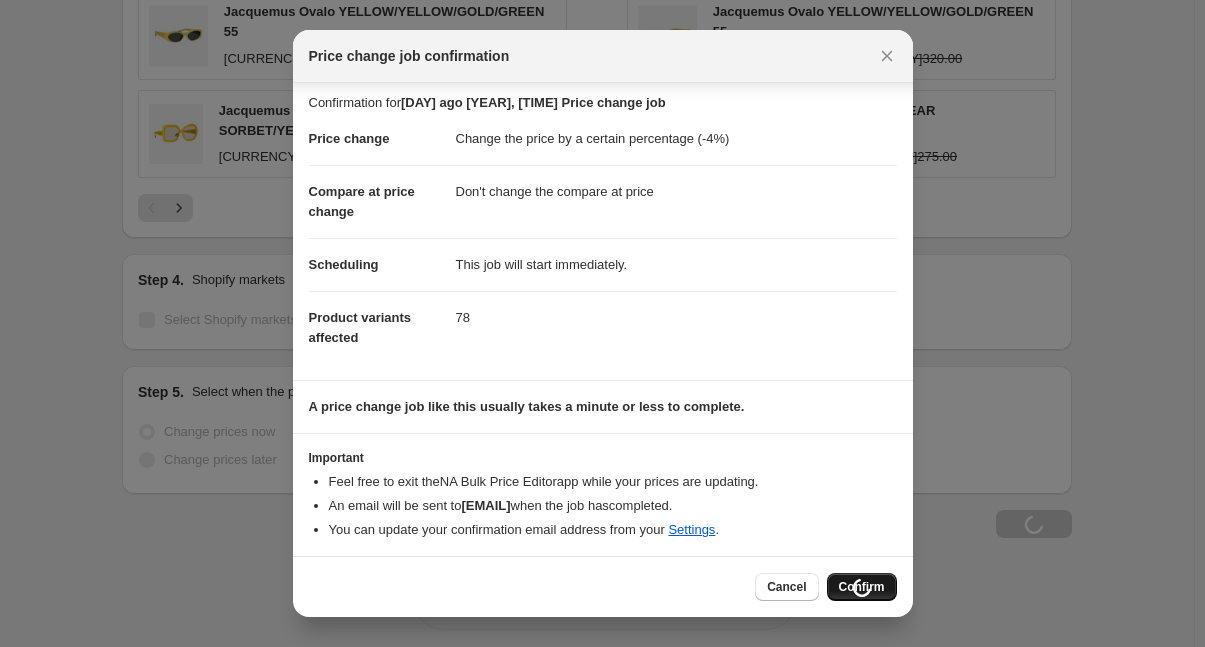 scroll, scrollTop: 1895, scrollLeft: 0, axis: vertical 